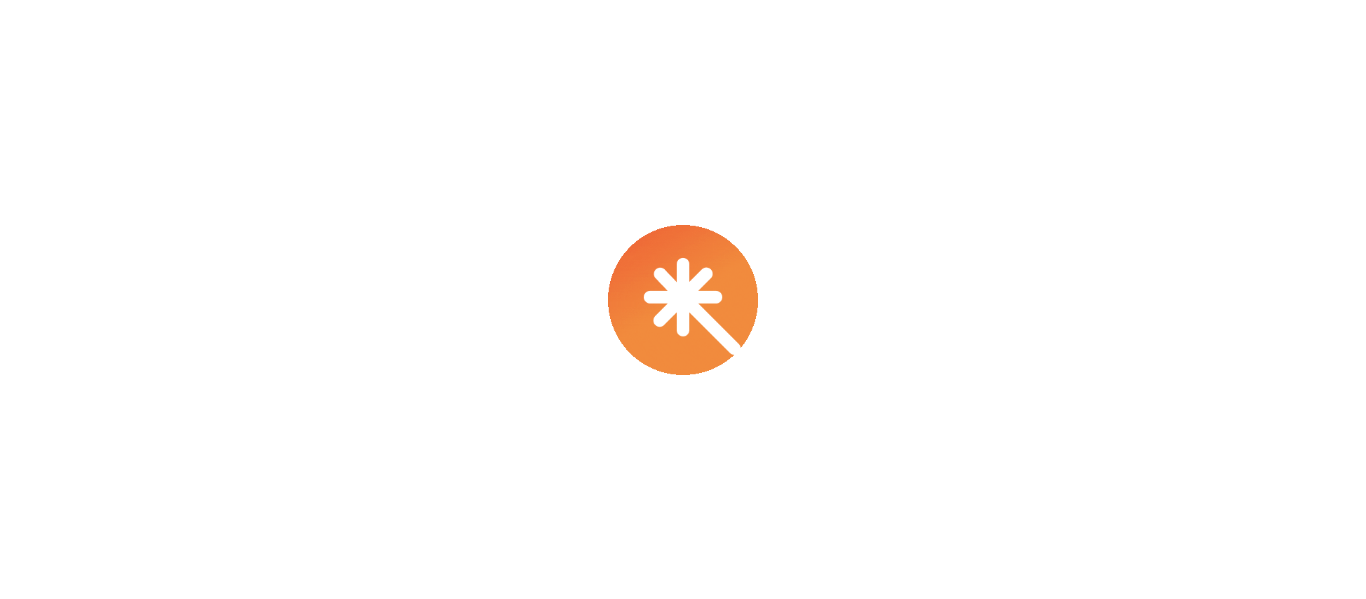 scroll, scrollTop: 0, scrollLeft: 0, axis: both 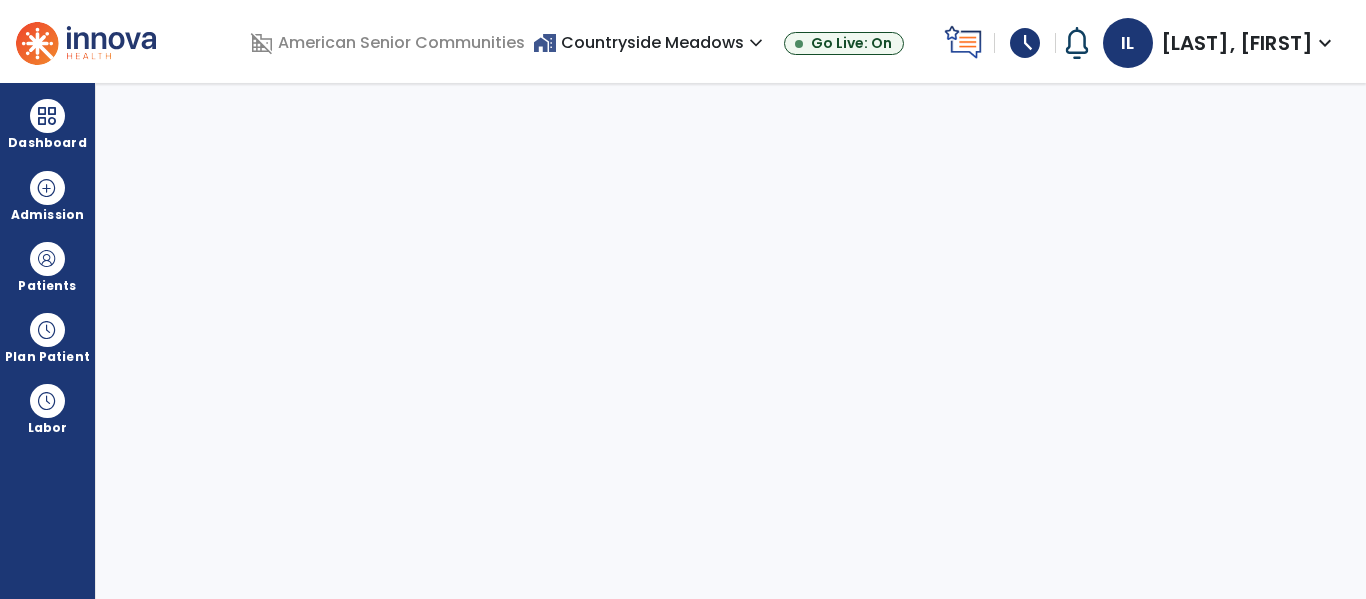select on "****" 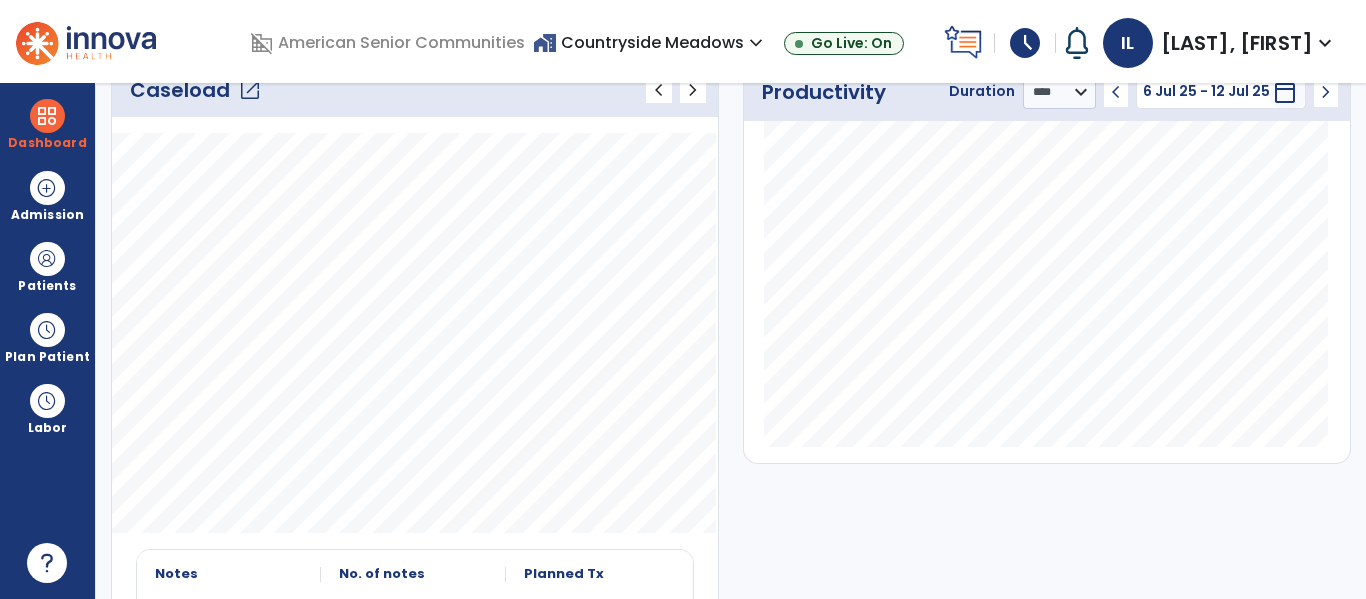scroll, scrollTop: 0, scrollLeft: 0, axis: both 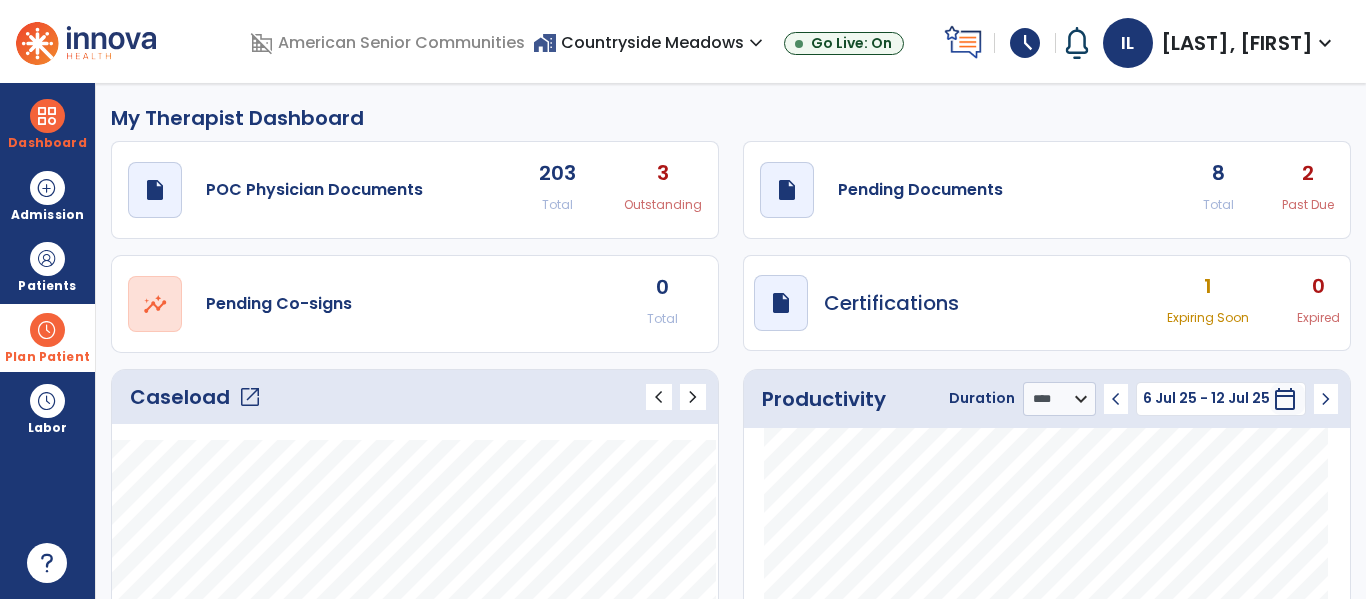 click at bounding box center (47, 330) 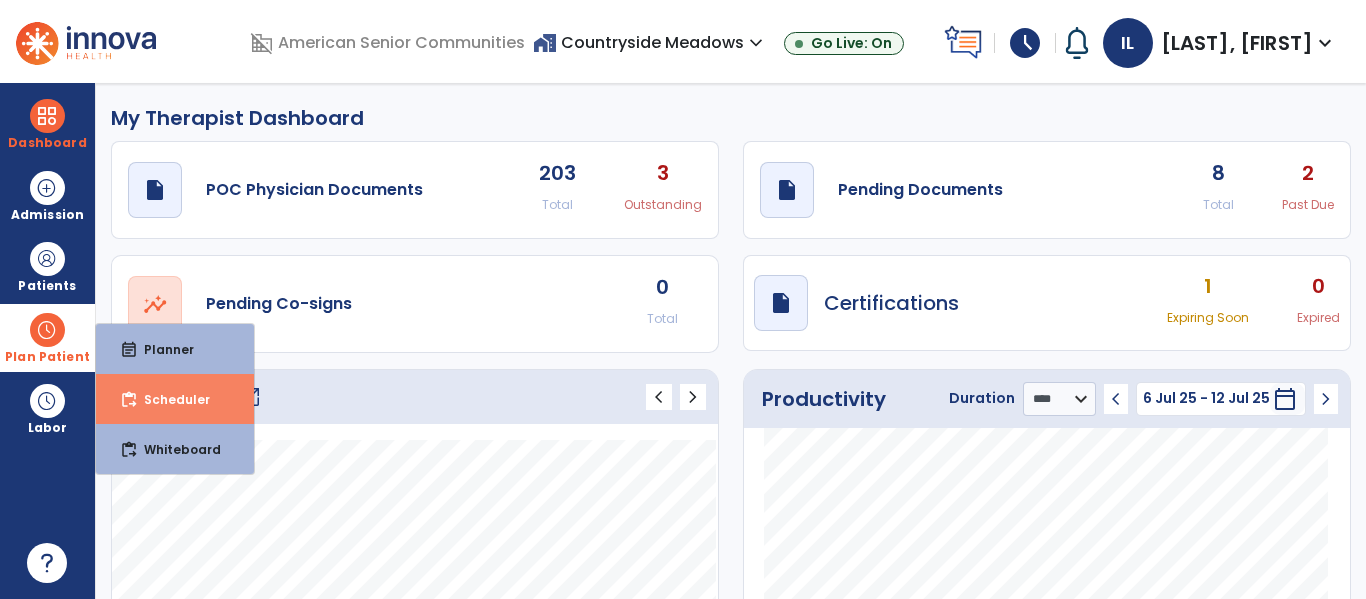 click on "Scheduler" at bounding box center [169, 399] 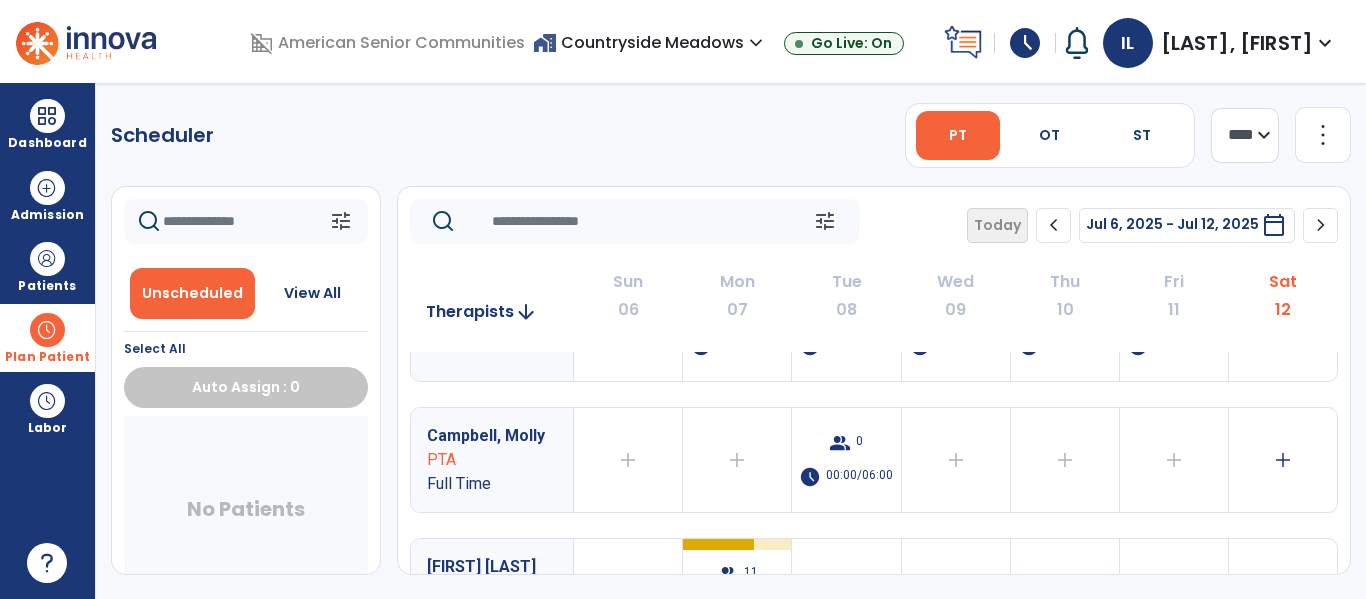 scroll, scrollTop: 0, scrollLeft: 0, axis: both 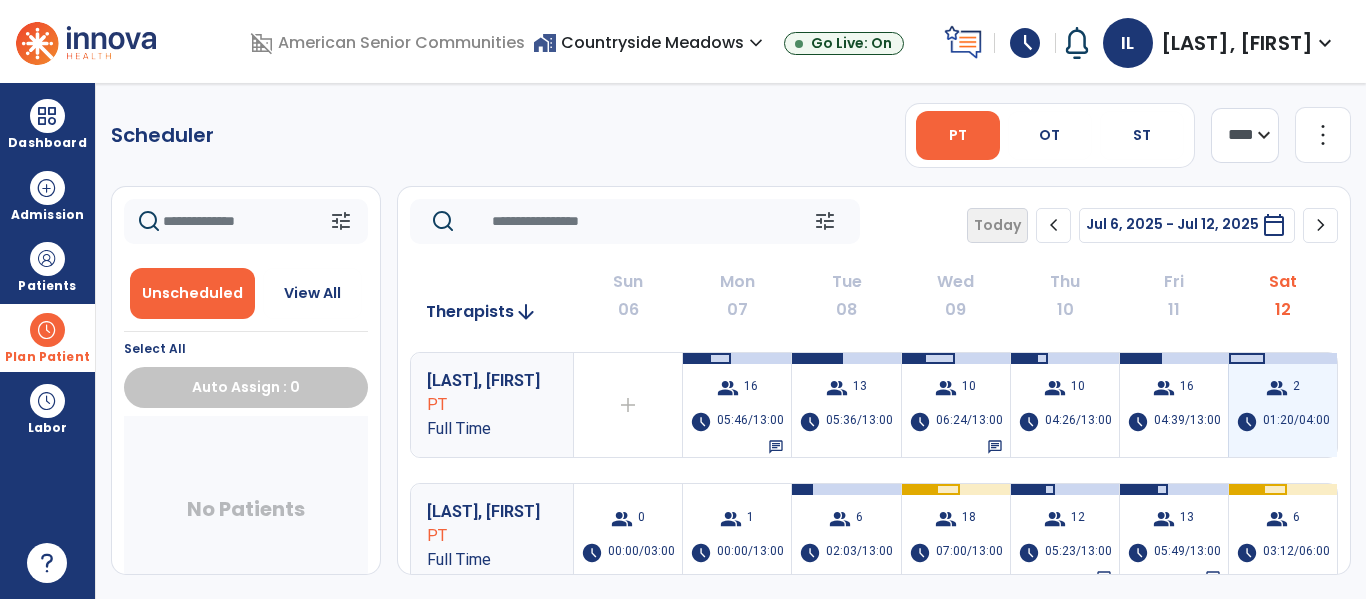 click on "group  2  schedule  01:20/04:00" at bounding box center [1283, 405] 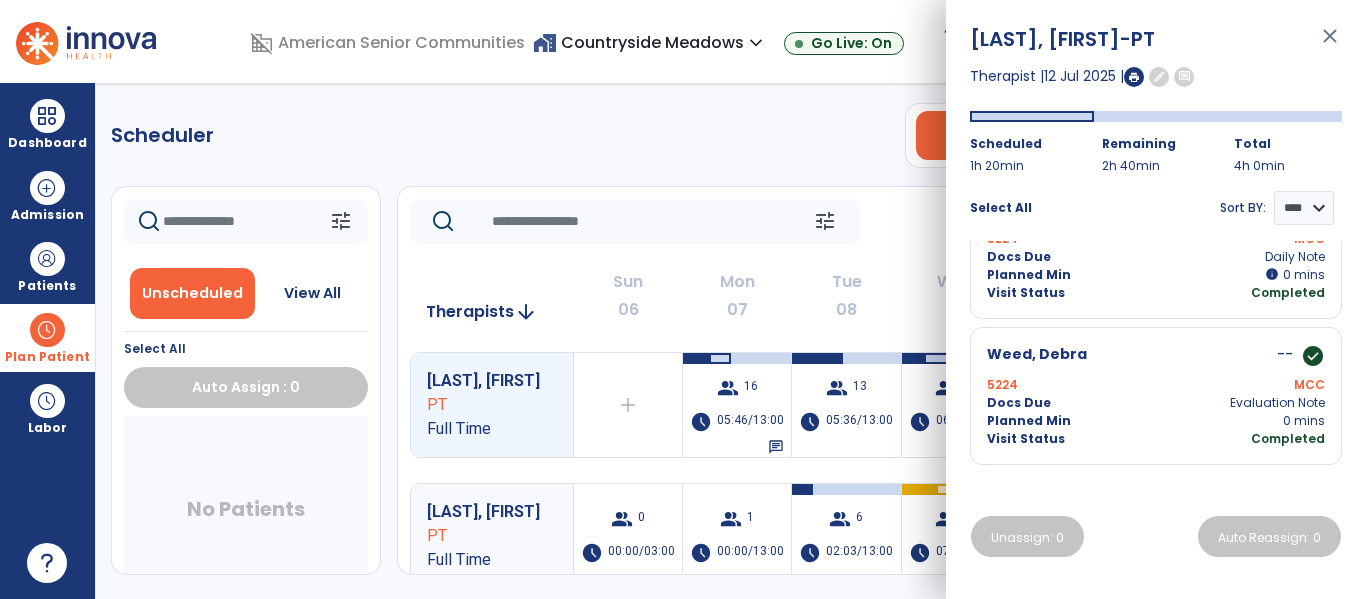 scroll, scrollTop: 0, scrollLeft: 0, axis: both 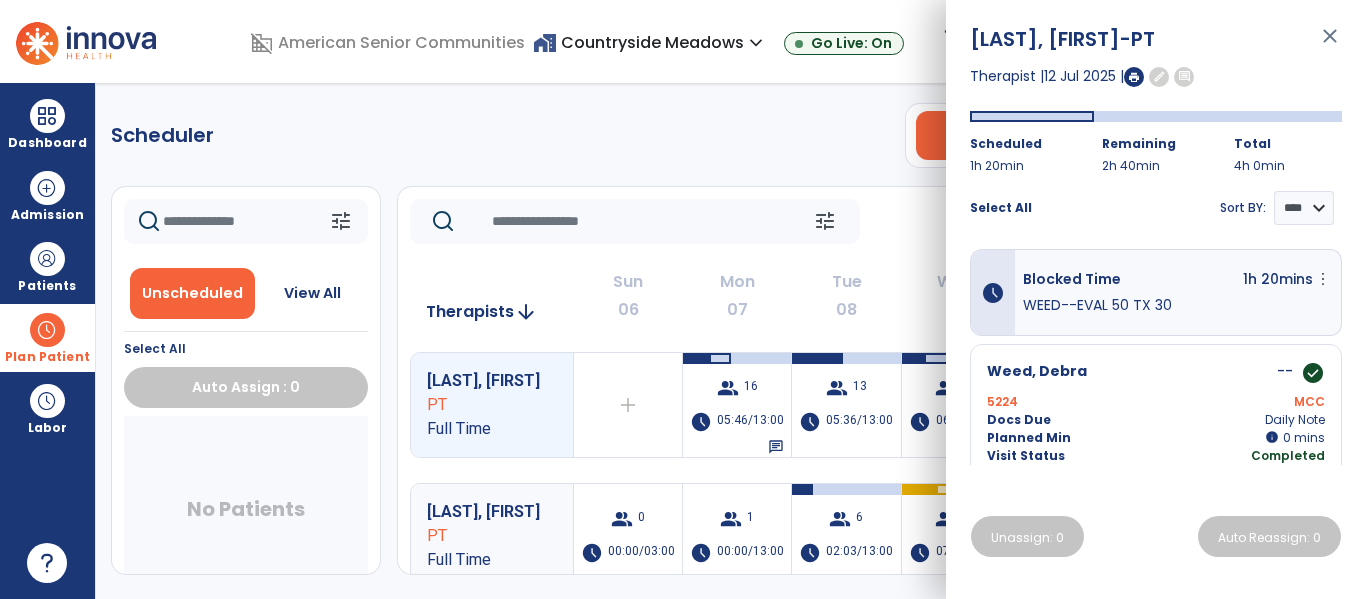 click on "close" at bounding box center [1330, 45] 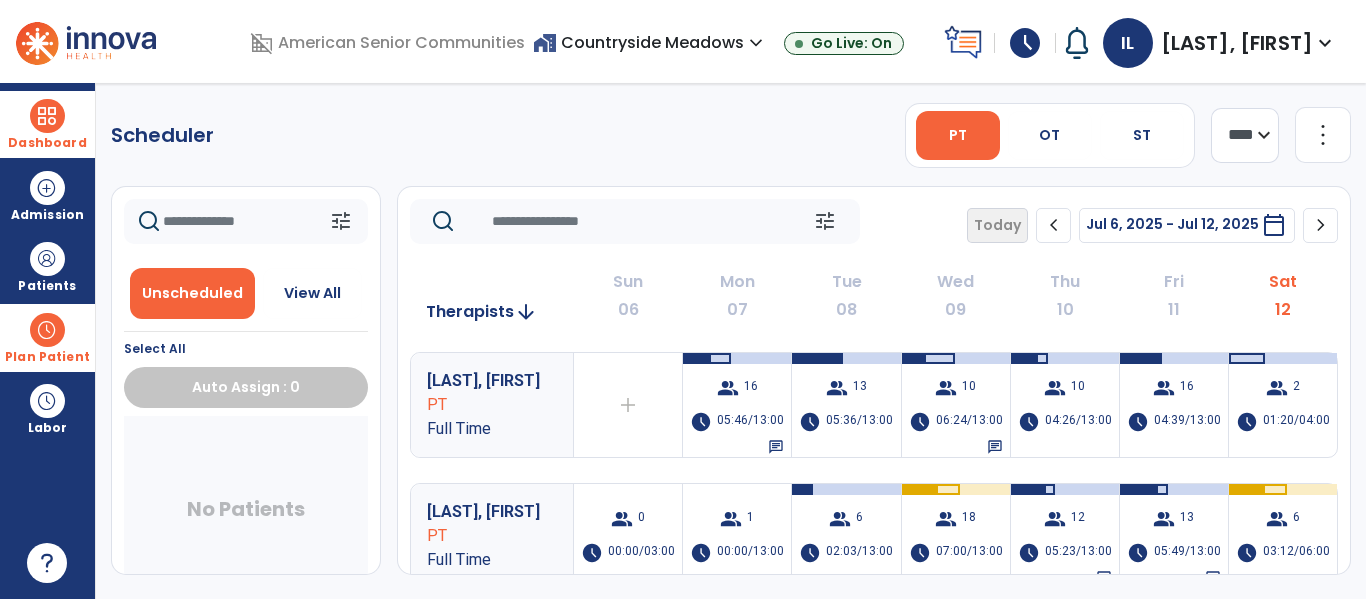 click at bounding box center [47, 116] 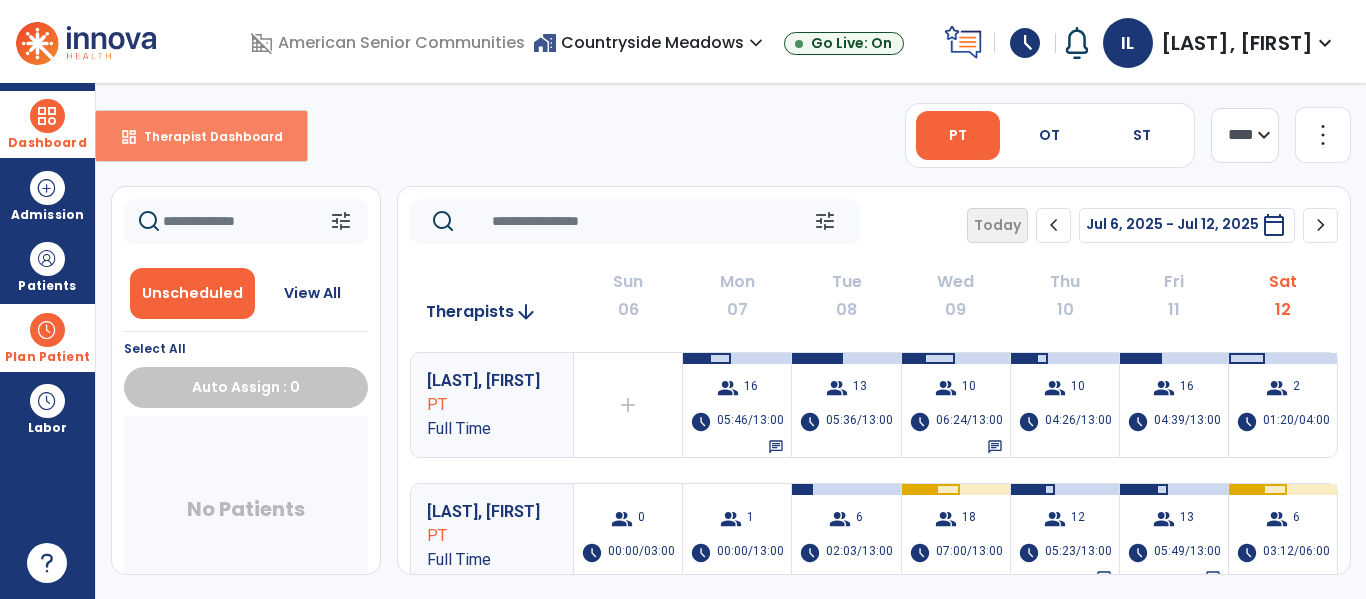 click on "Therapist Dashboard" at bounding box center (205, 136) 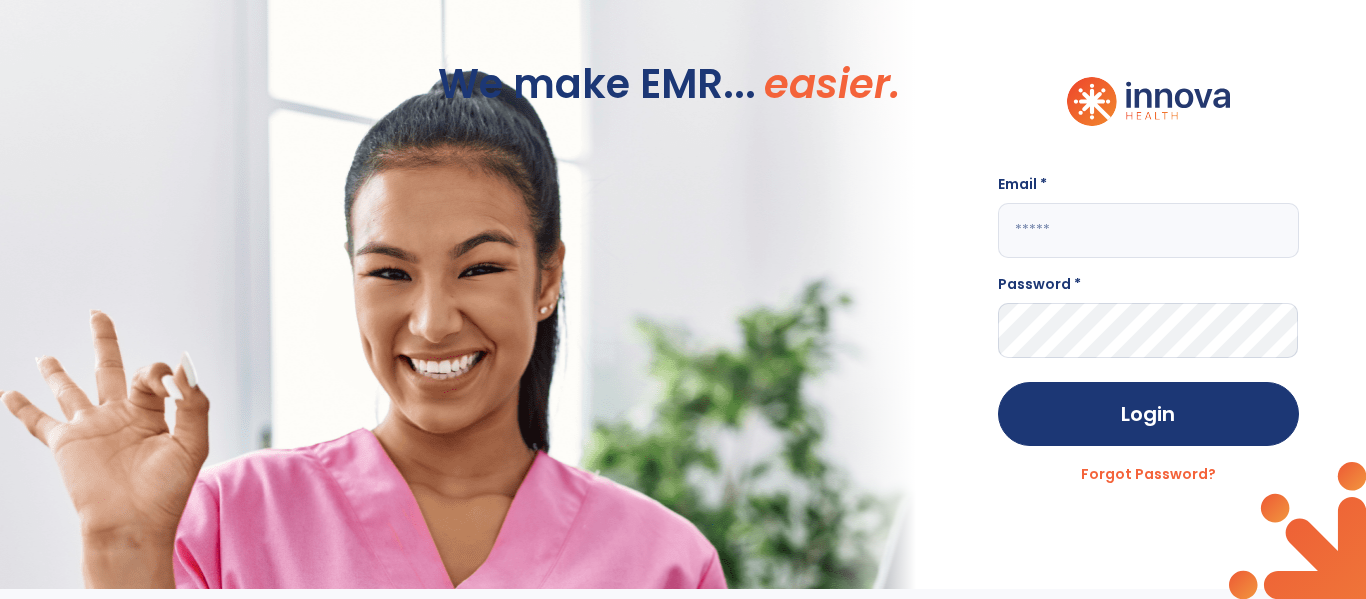 click 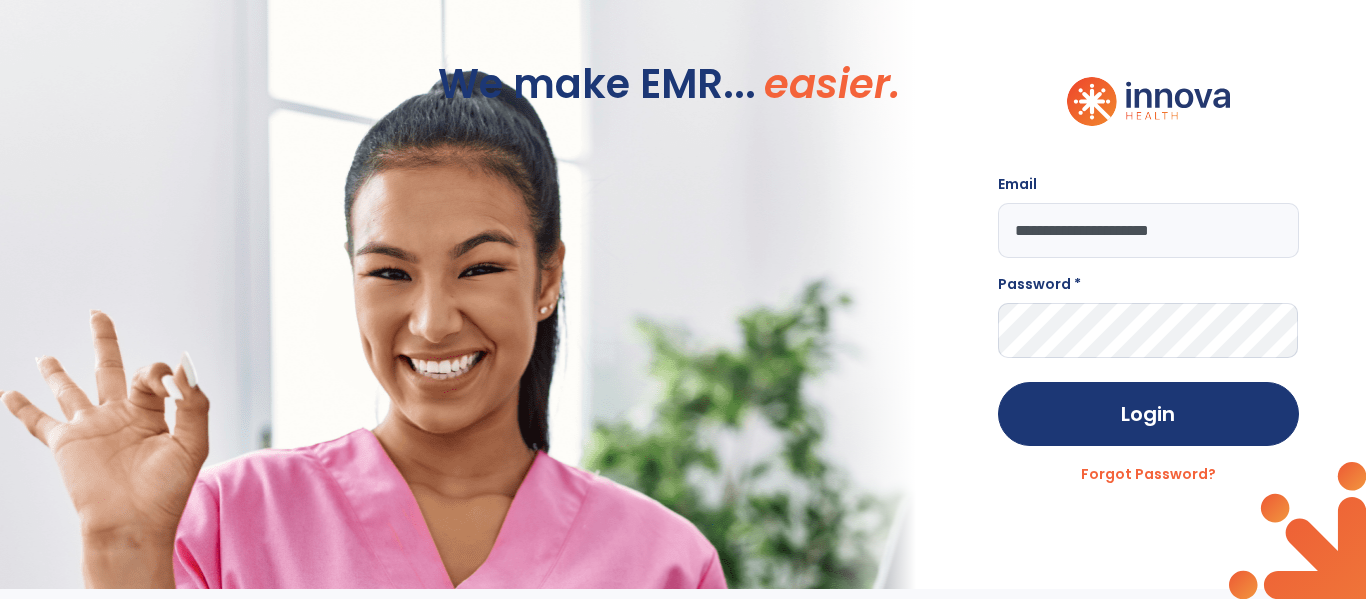 type on "**********" 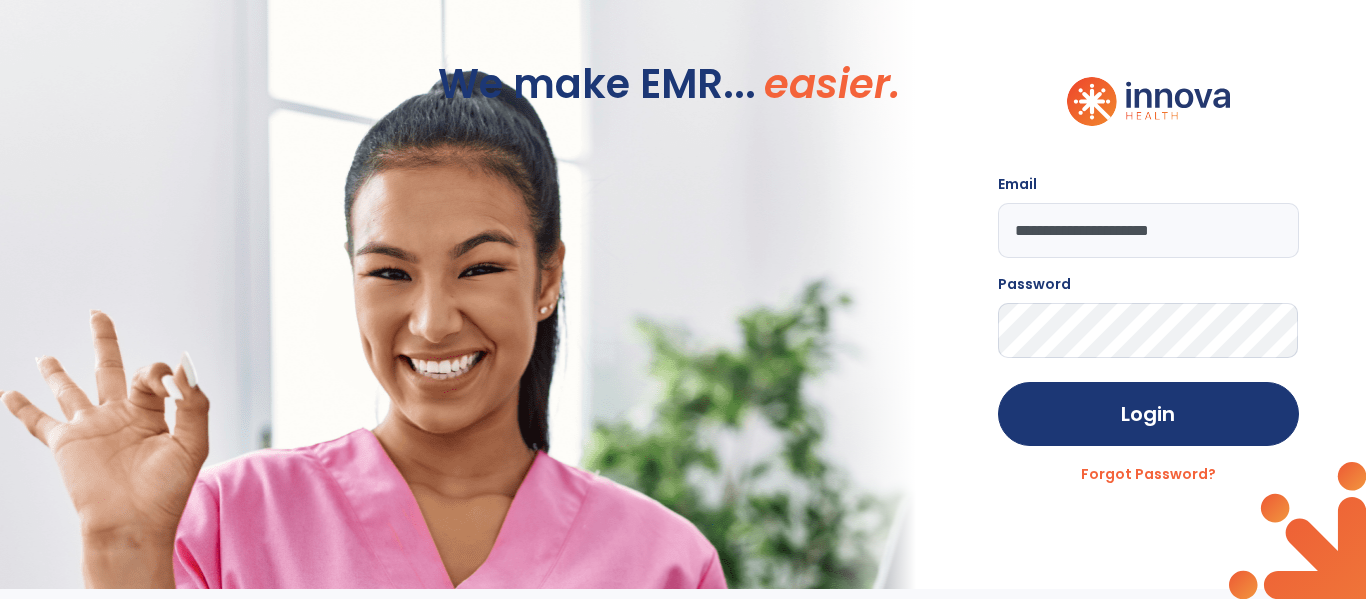 click on "Login" 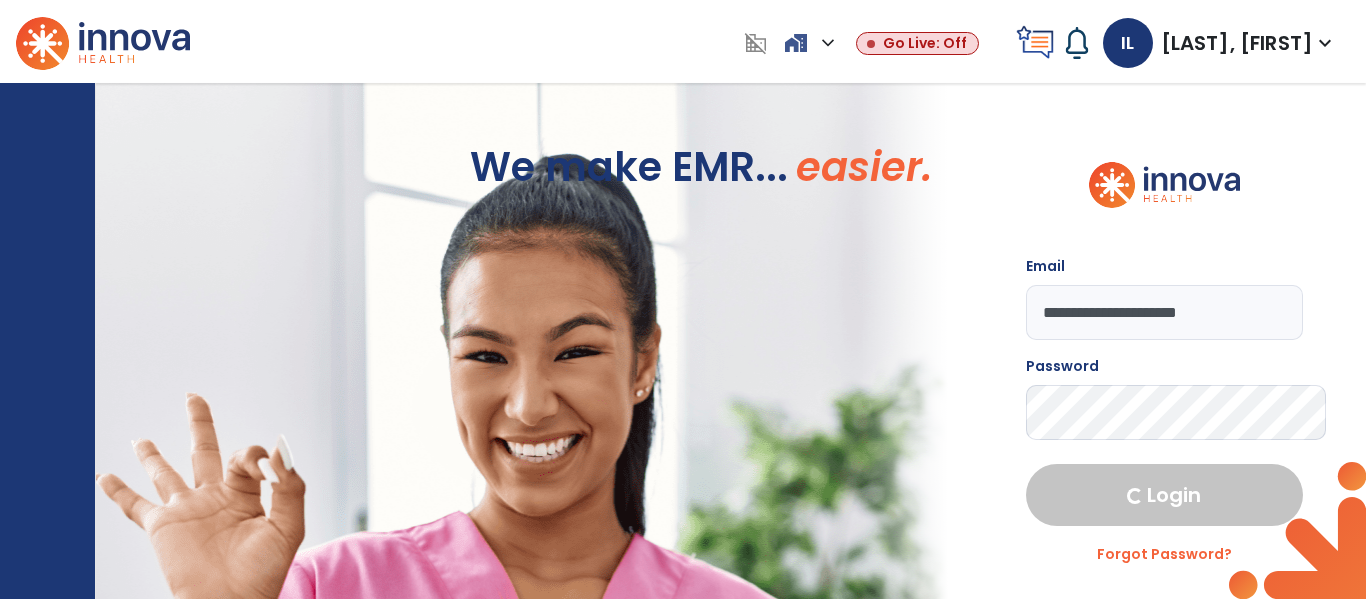 select on "****" 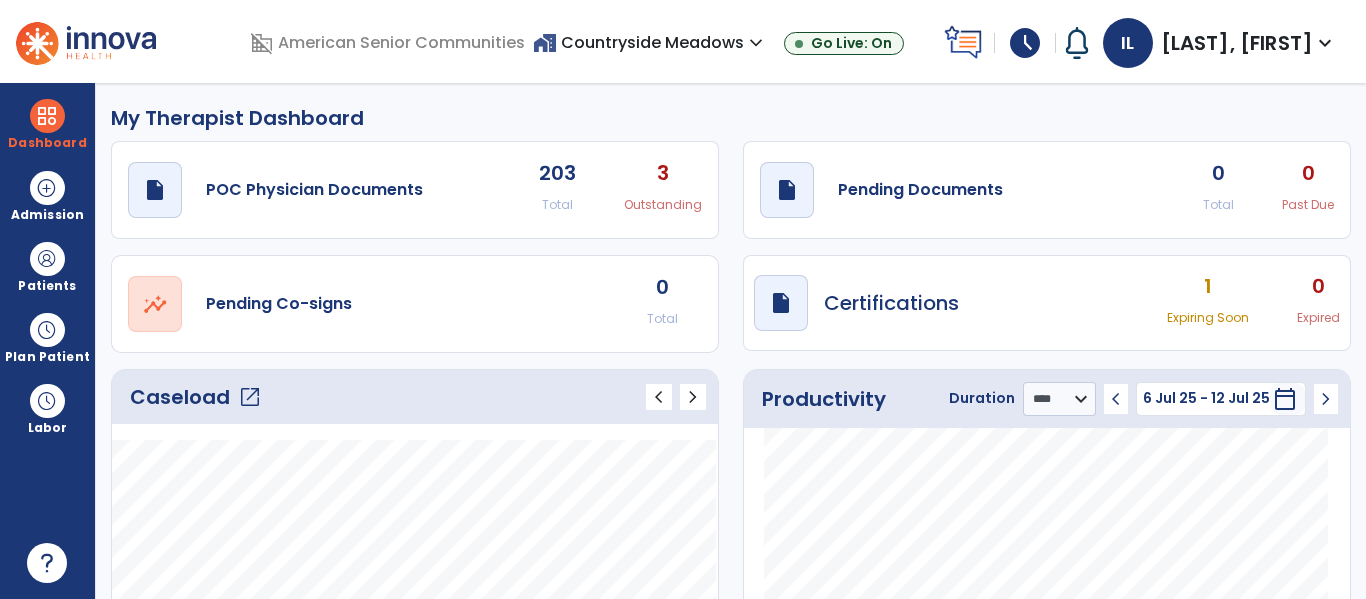 click on "Past Due" 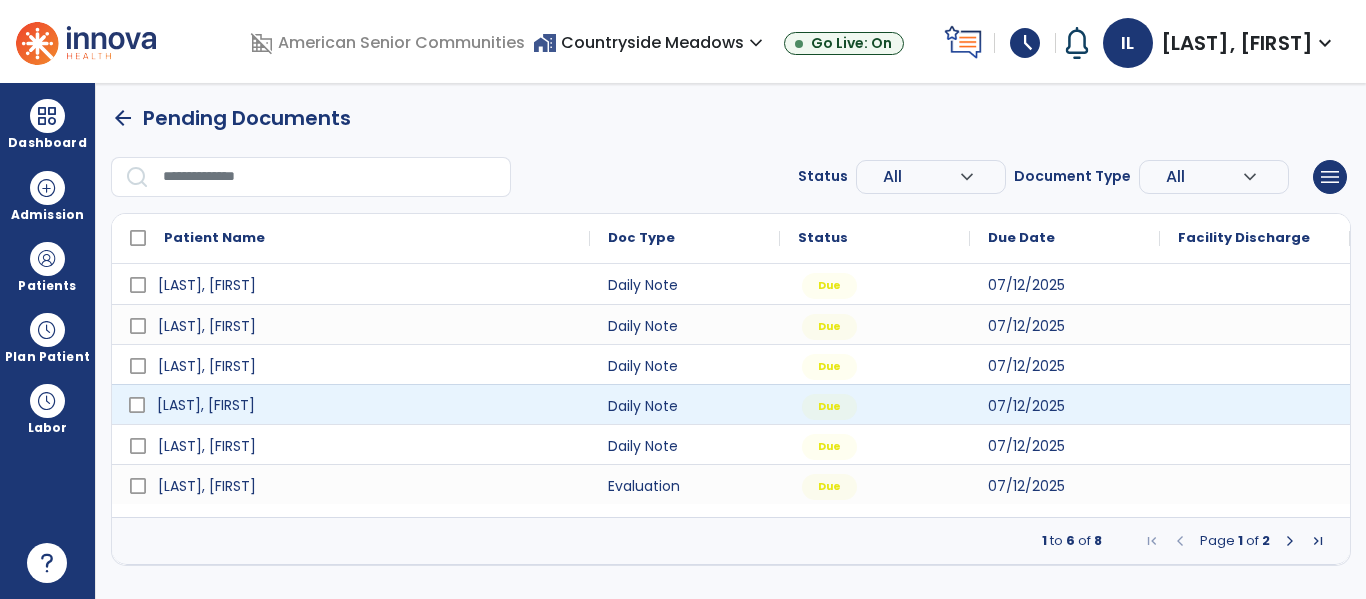 click on "[LAST], [FIRST]" at bounding box center [365, 405] 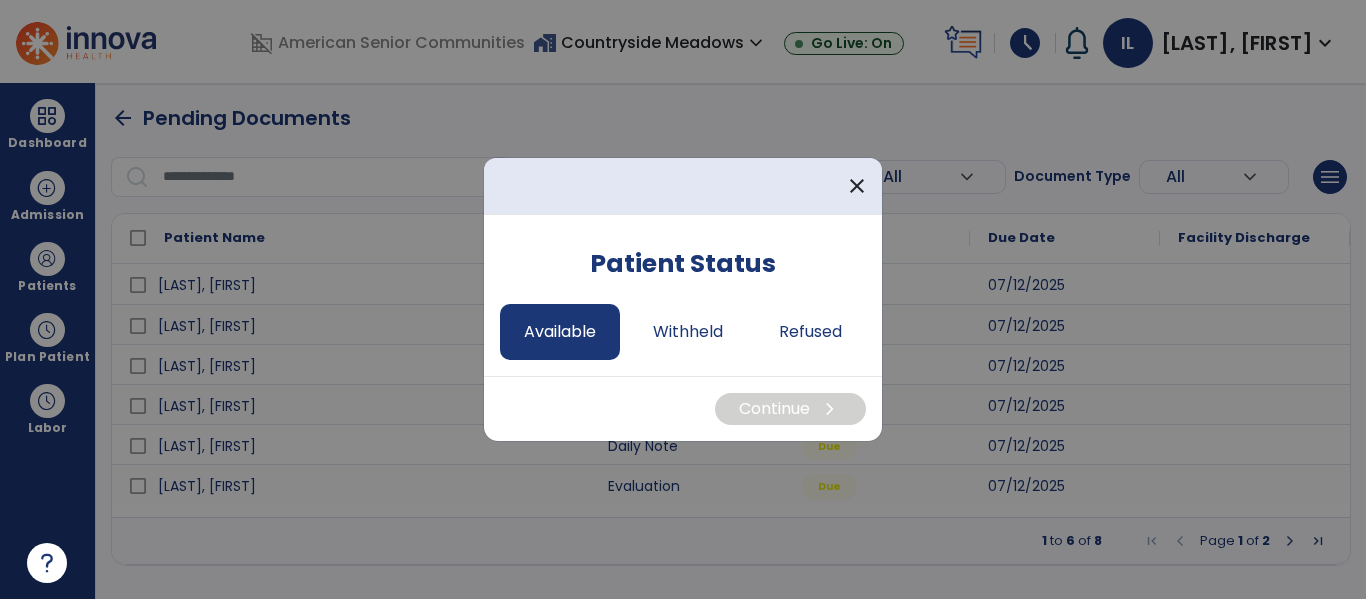 click on "Available" at bounding box center (560, 332) 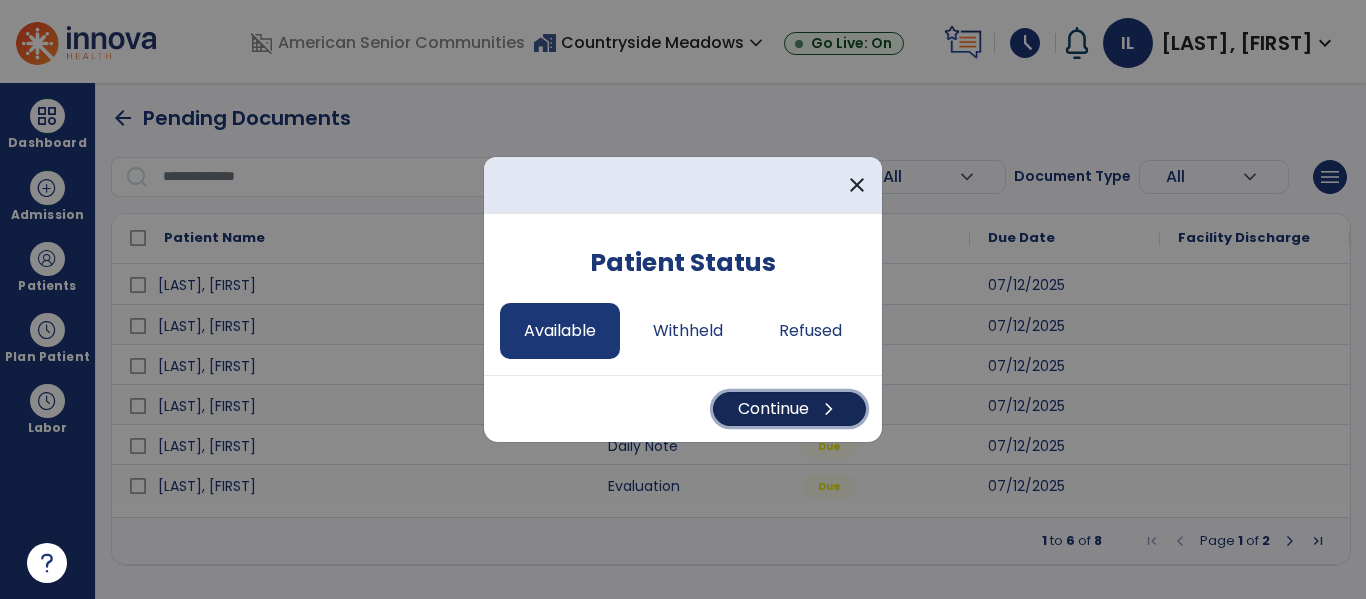 click on "chevron_right" at bounding box center (829, 409) 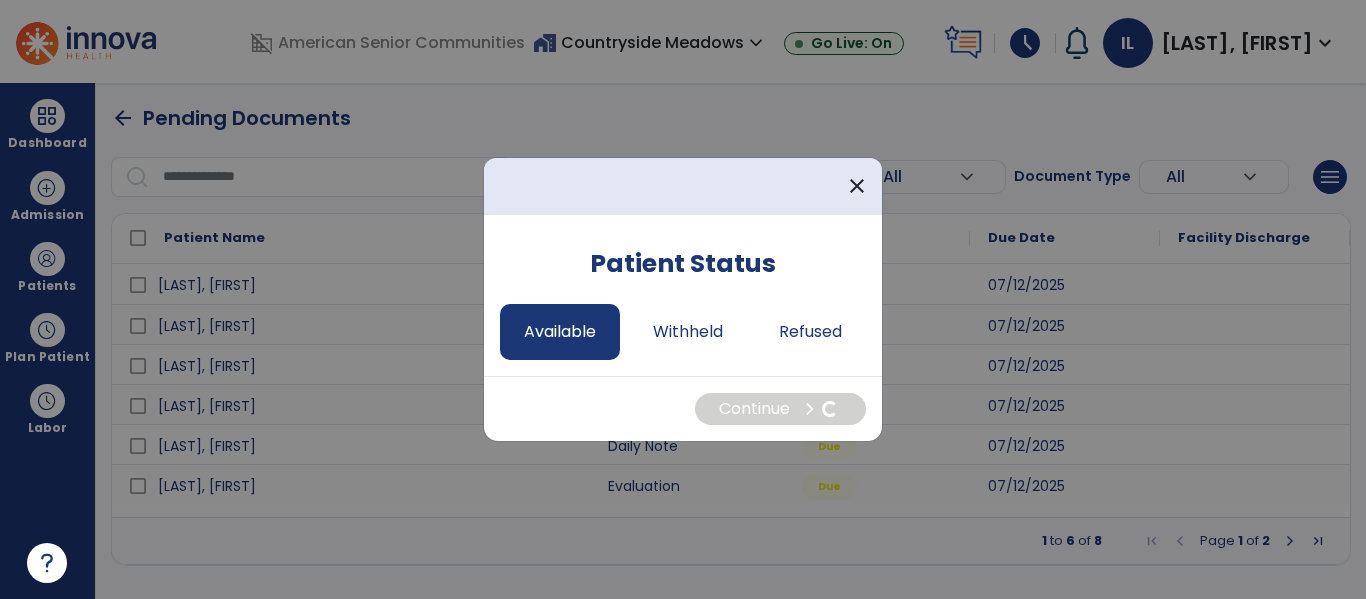 select on "*" 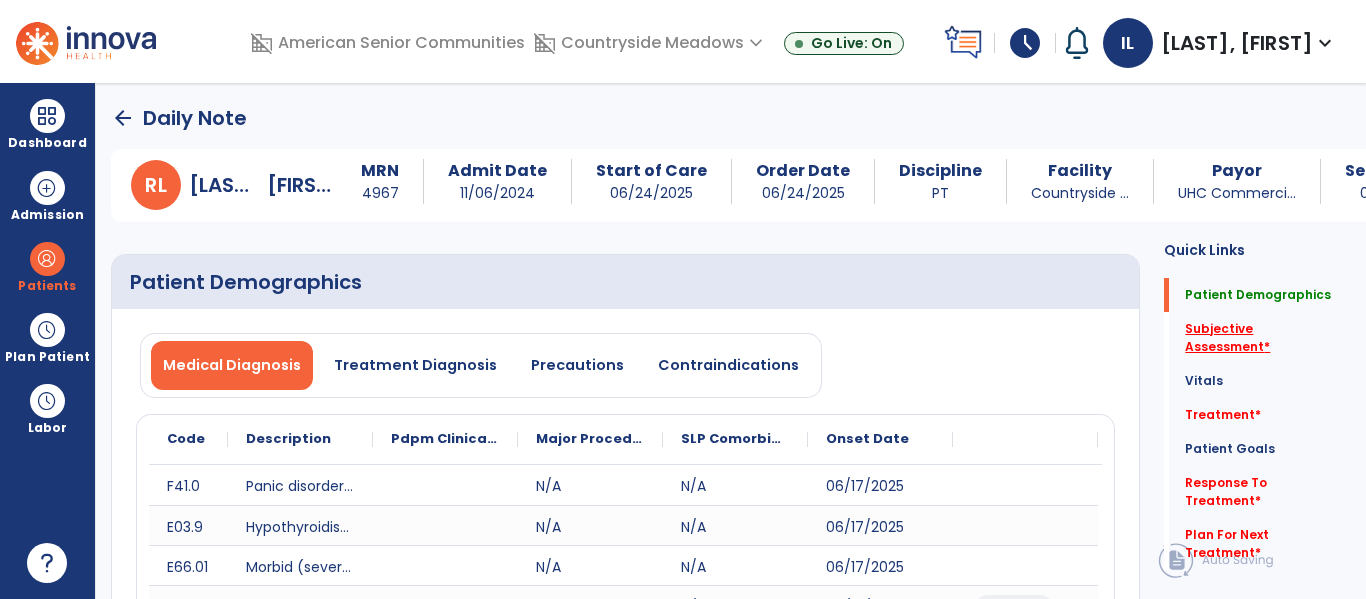 click on "Subjective Assessment   *" 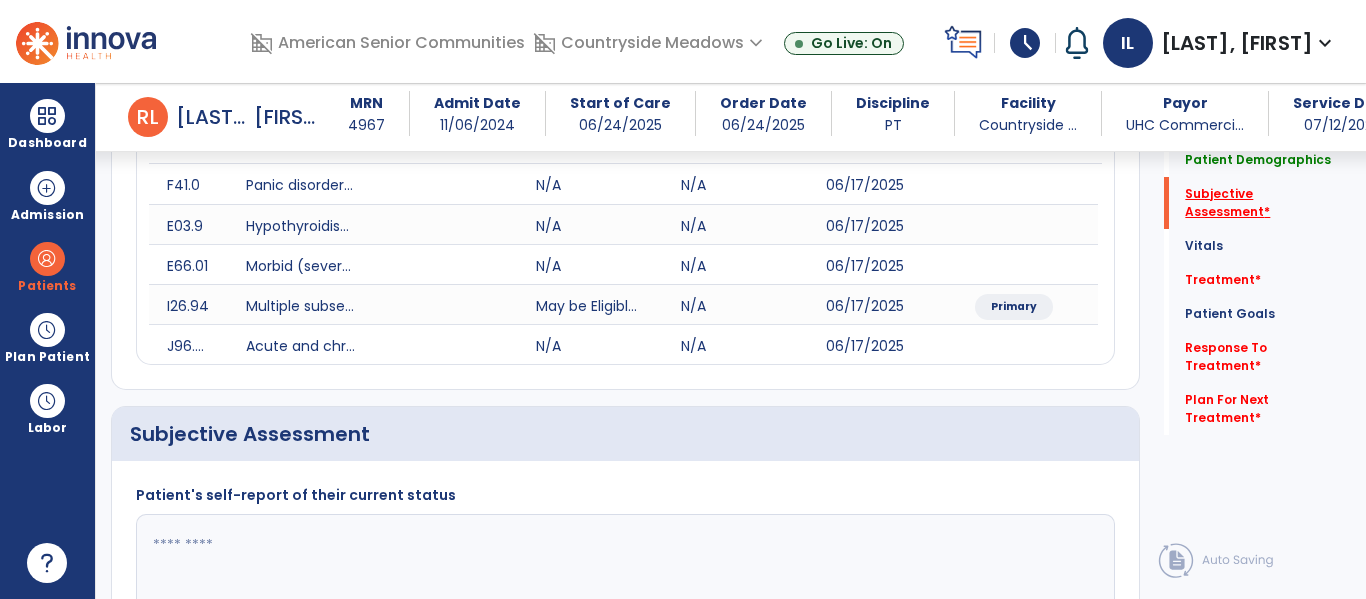 scroll, scrollTop: 507, scrollLeft: 0, axis: vertical 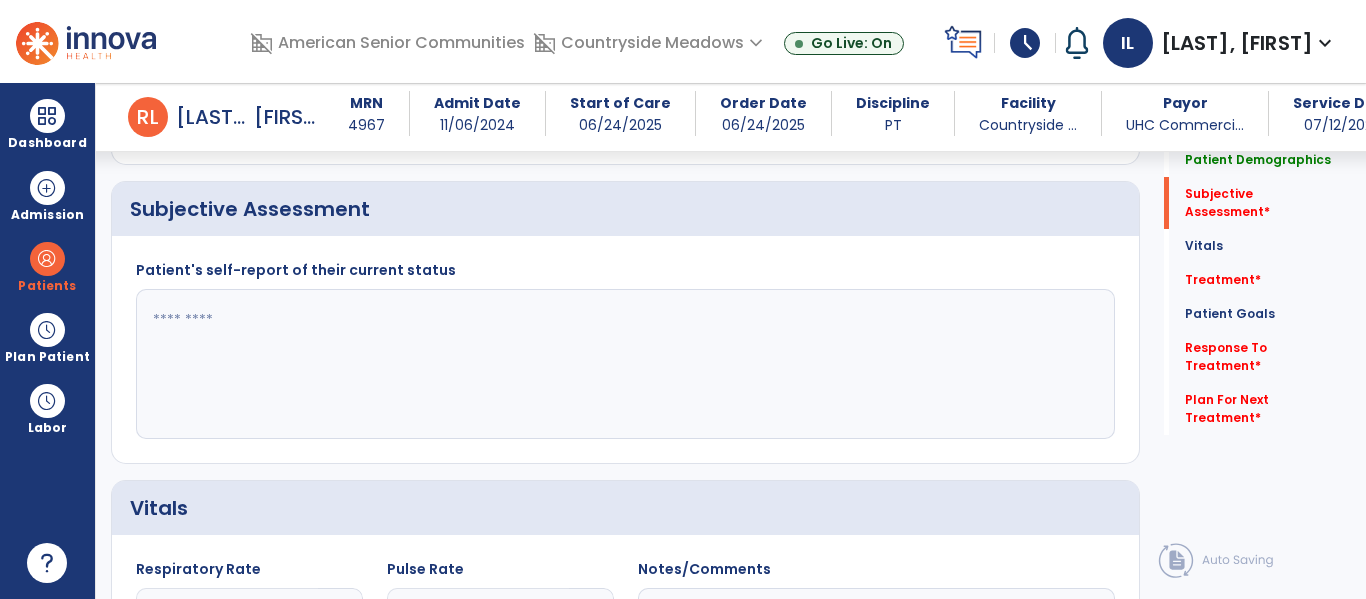 click 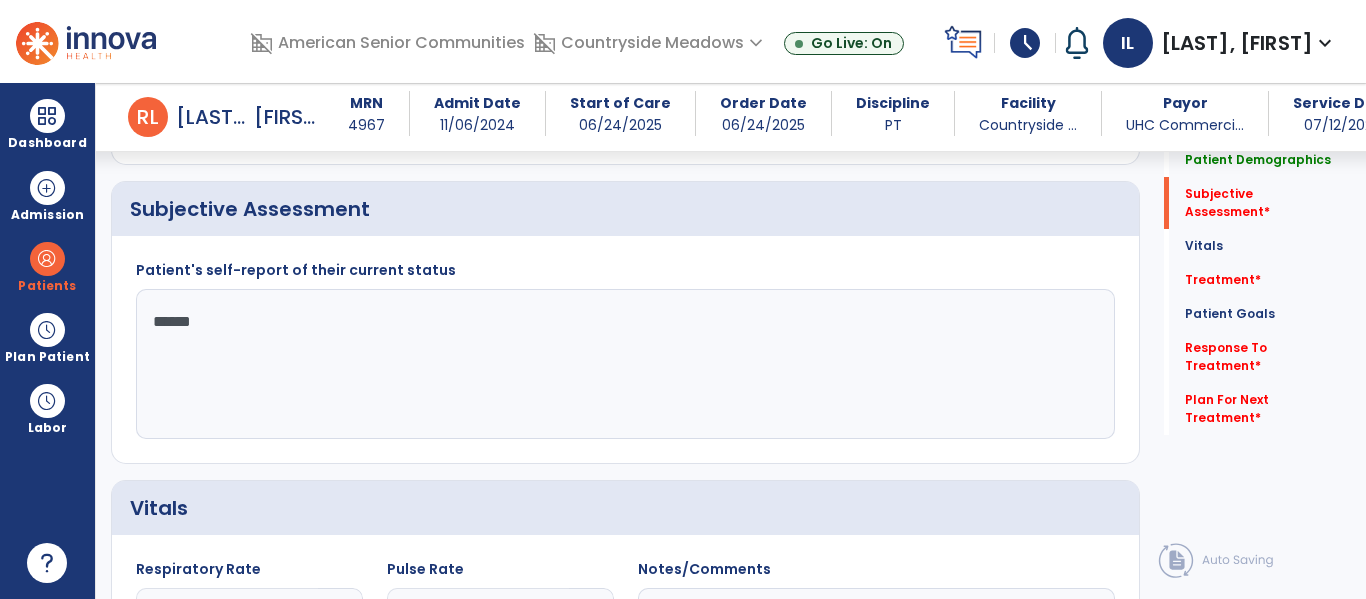 type on "*******" 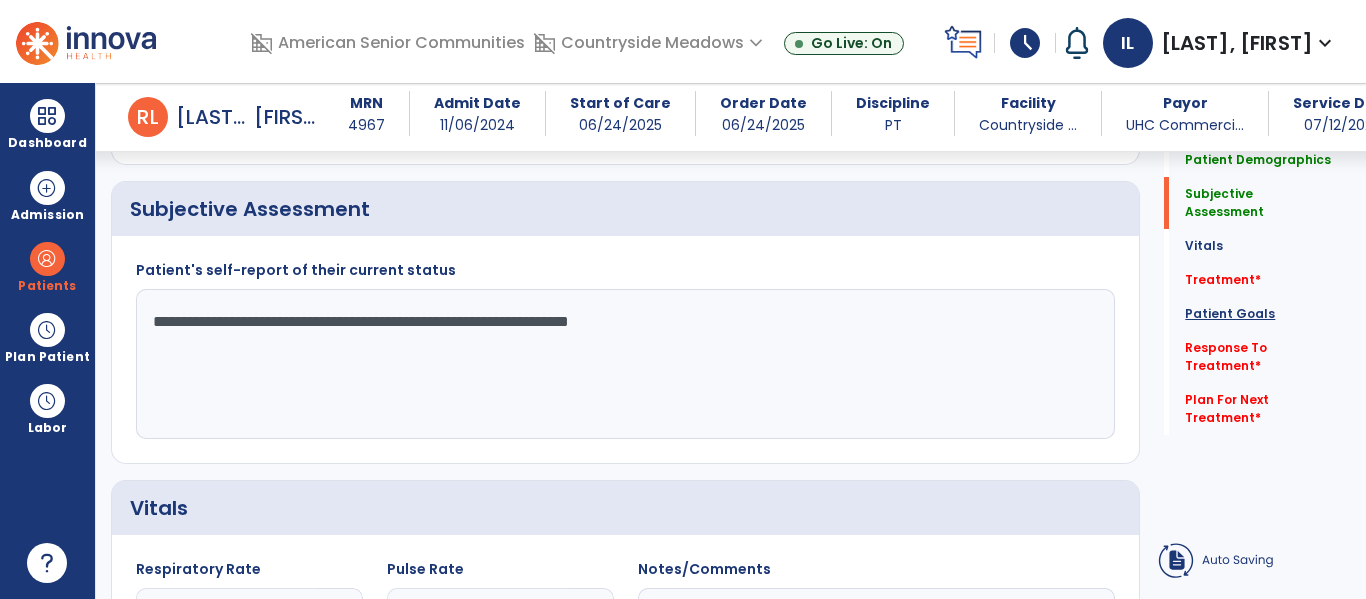 type on "**********" 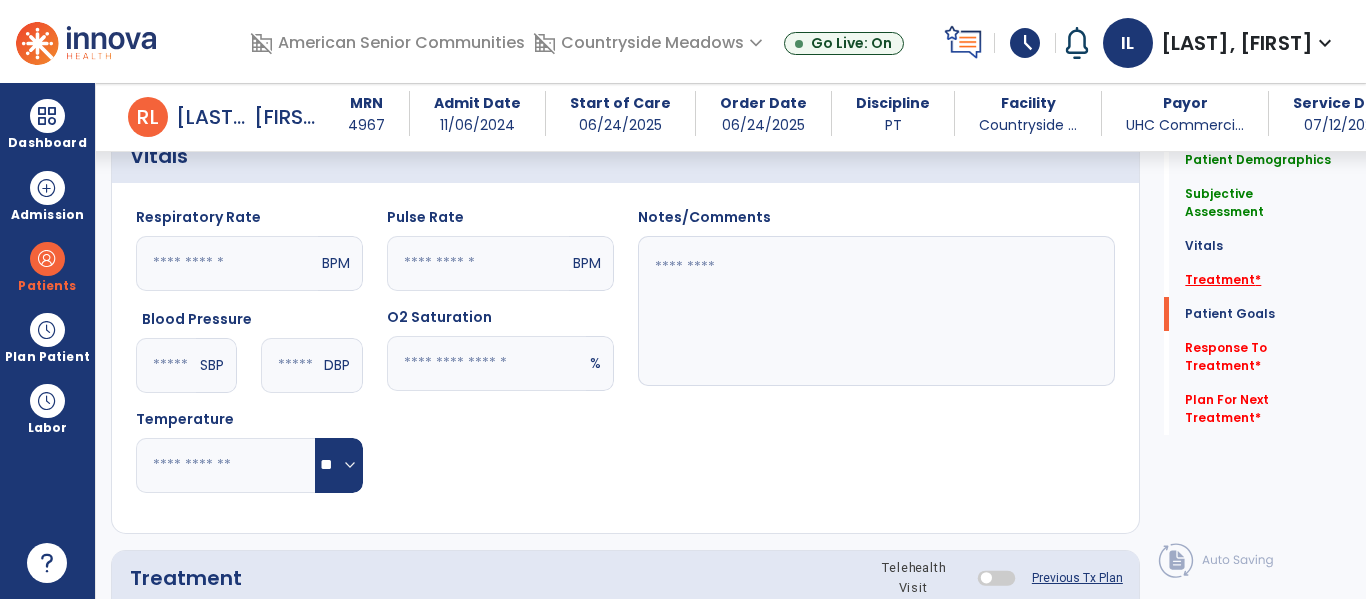 click on "Treatment   *" 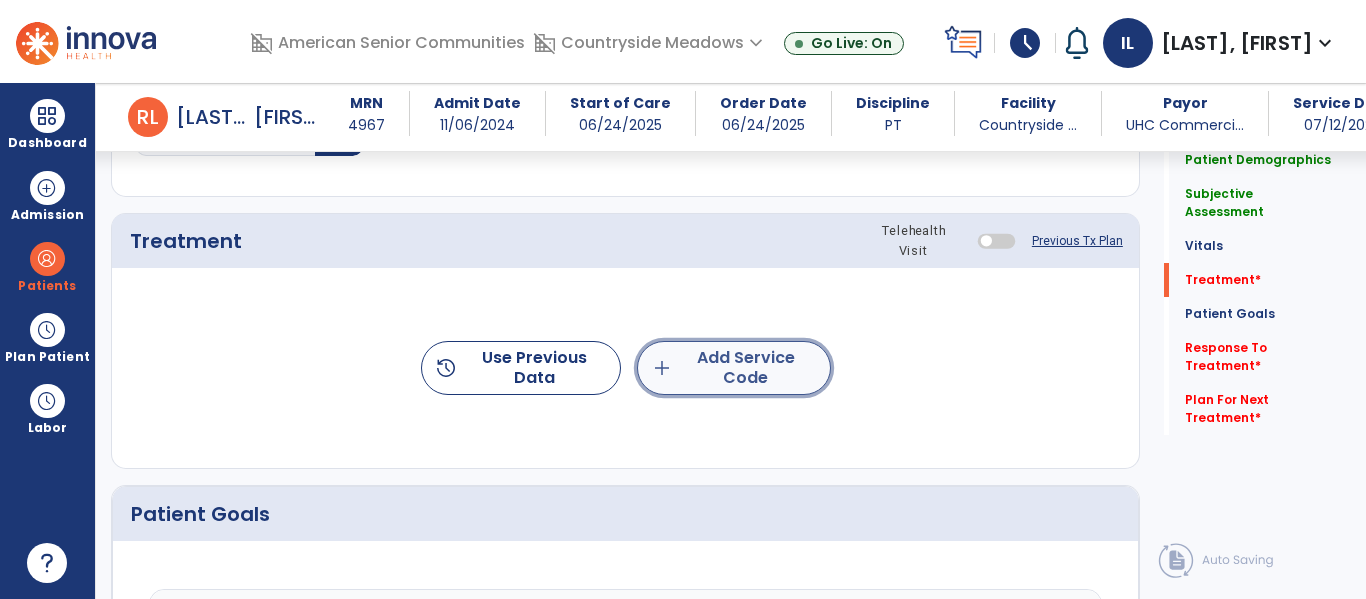 click on "add  Add Service Code" 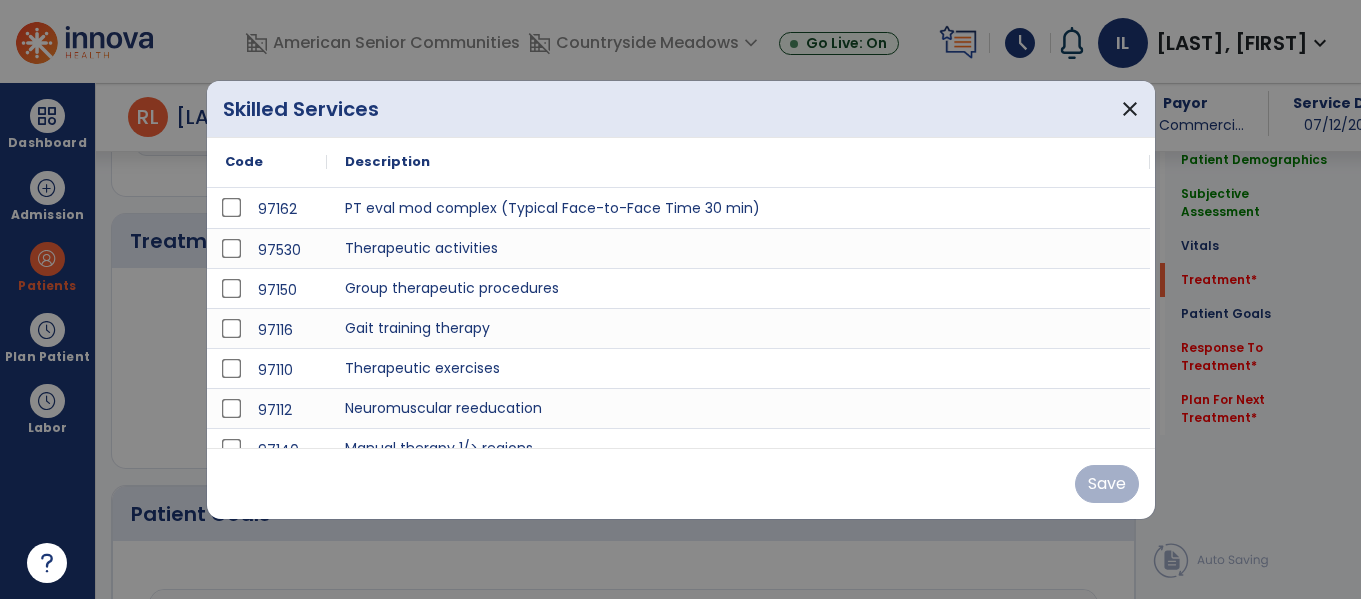scroll, scrollTop: 1196, scrollLeft: 0, axis: vertical 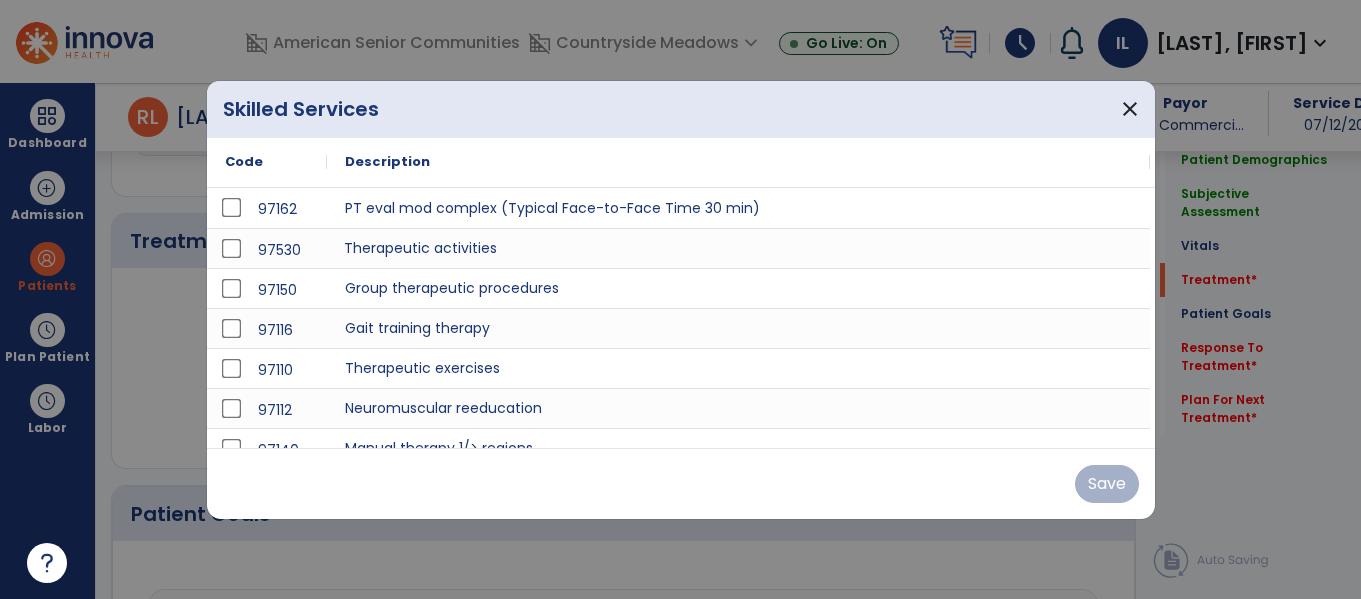 click on "Therapeutic activities" at bounding box center (738, 248) 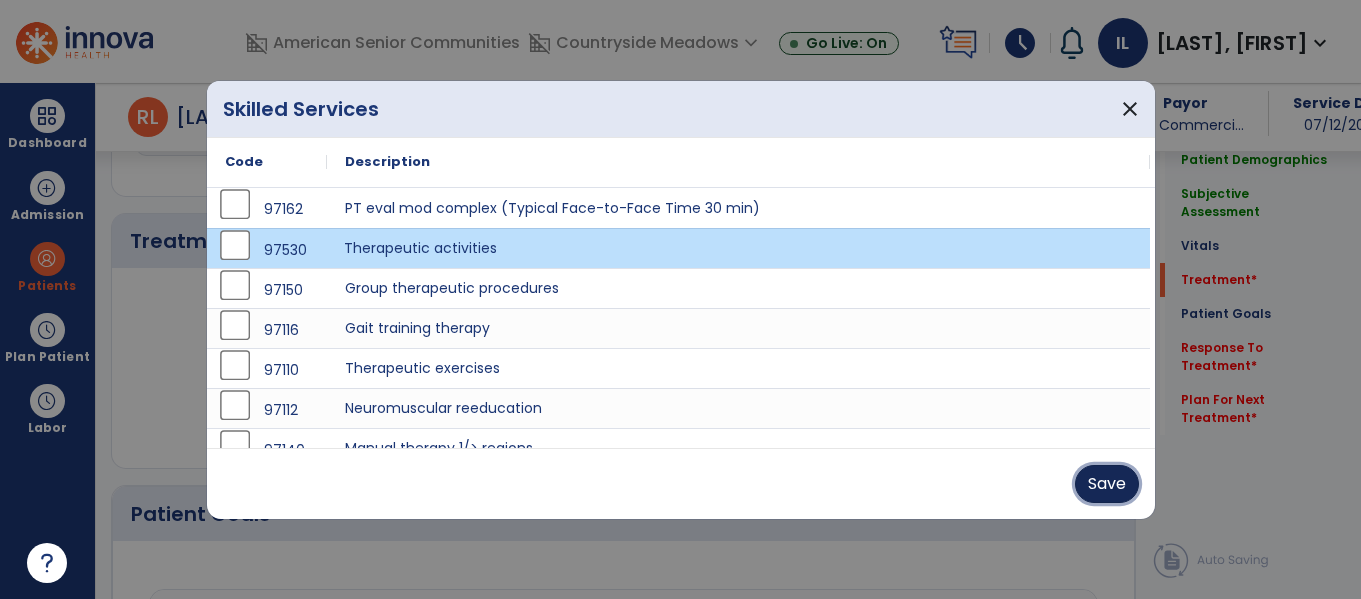 click on "Save" at bounding box center (1107, 484) 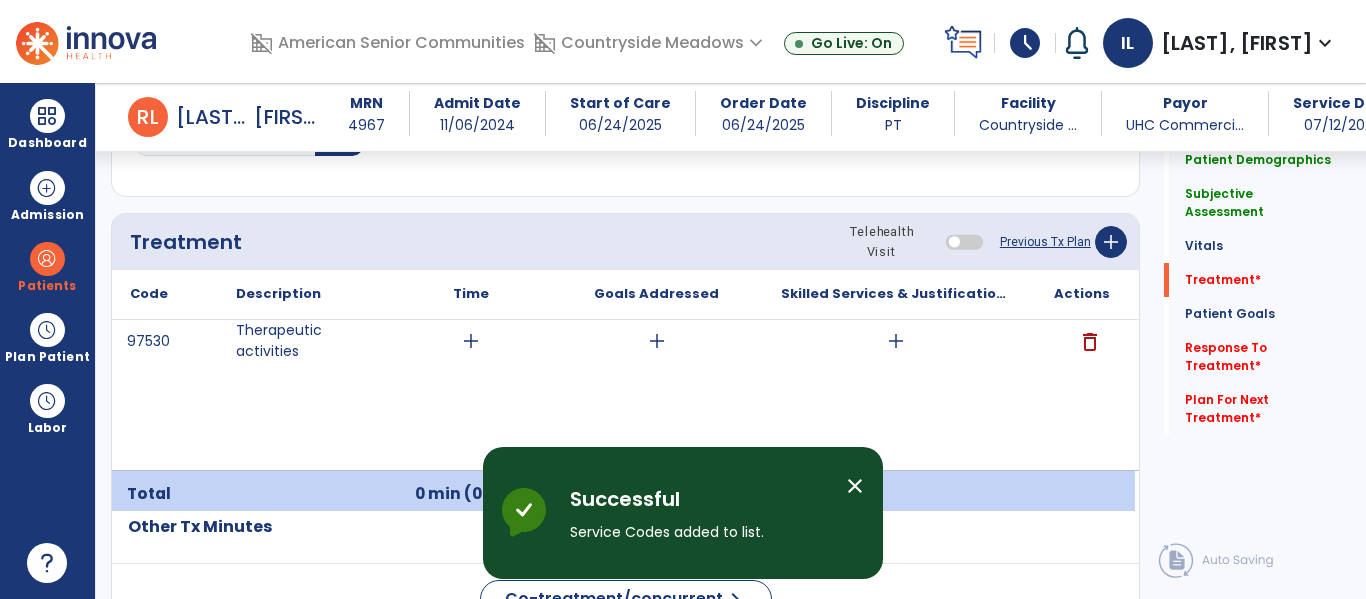 click on "add" at bounding box center [471, 341] 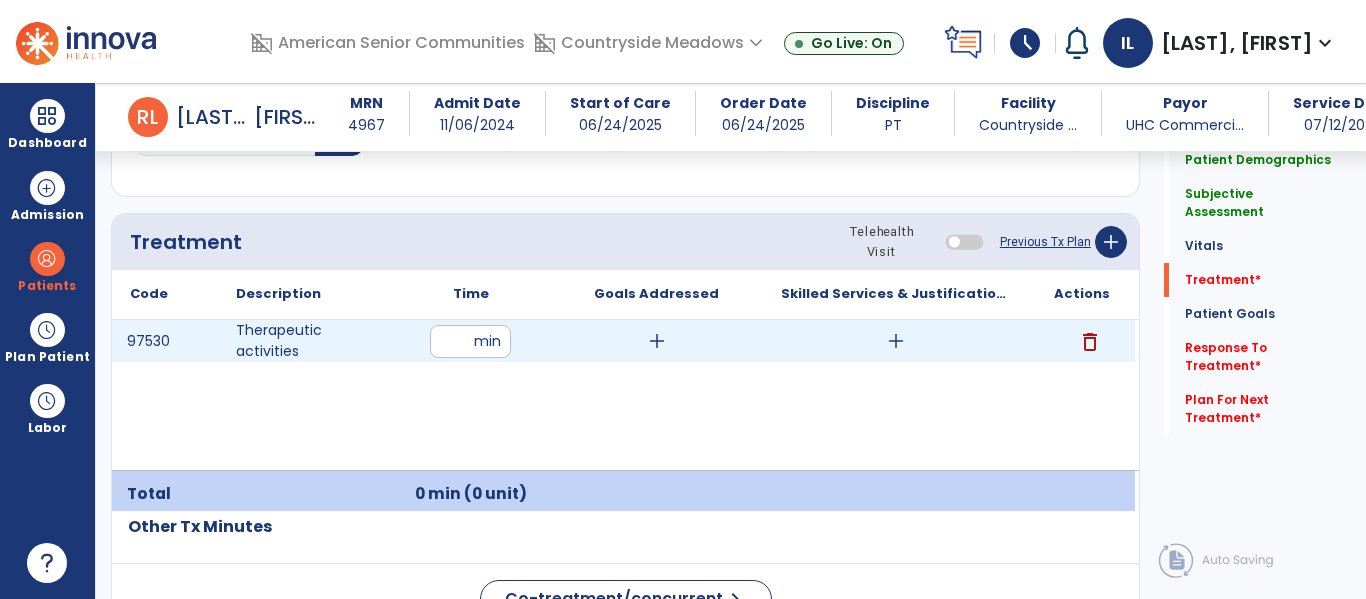 type on "**" 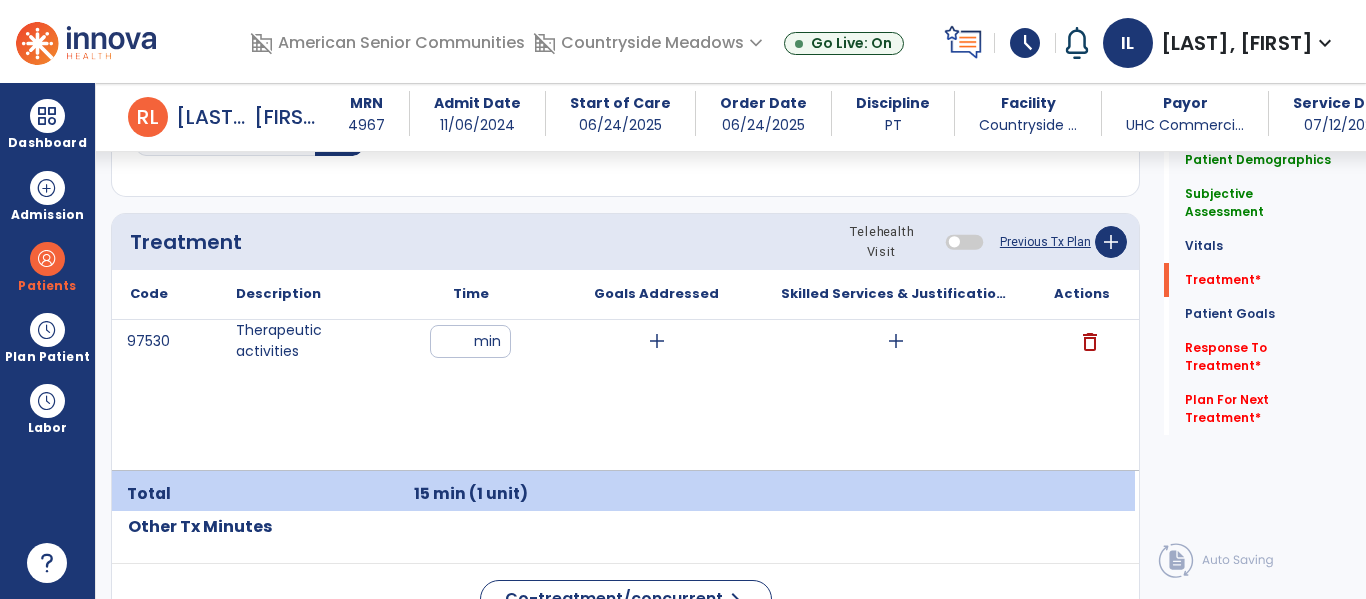 click on "add" at bounding box center [896, 341] 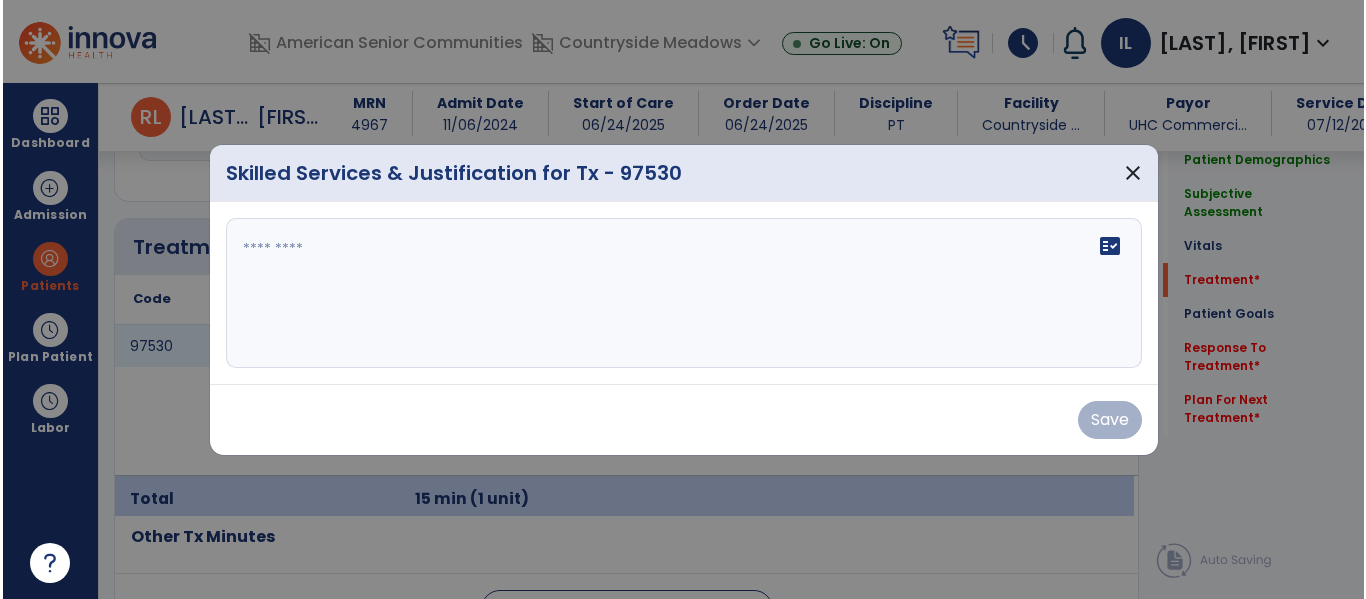 scroll, scrollTop: 1196, scrollLeft: 0, axis: vertical 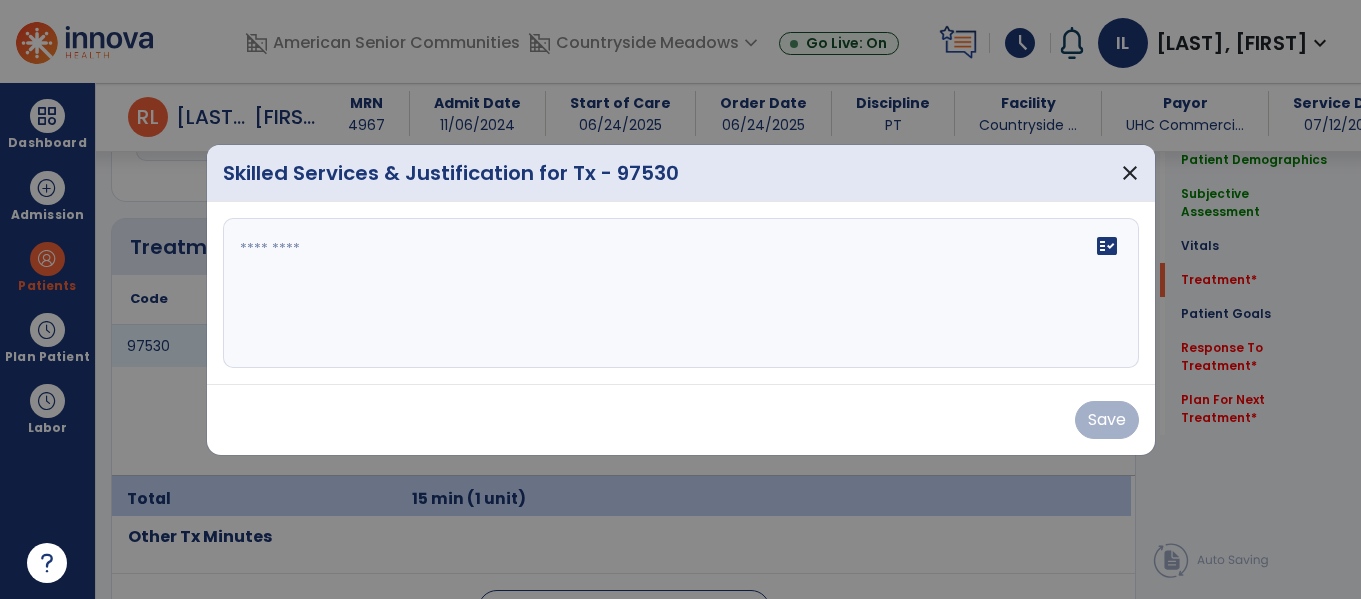 click on "fact_check" at bounding box center [681, 293] 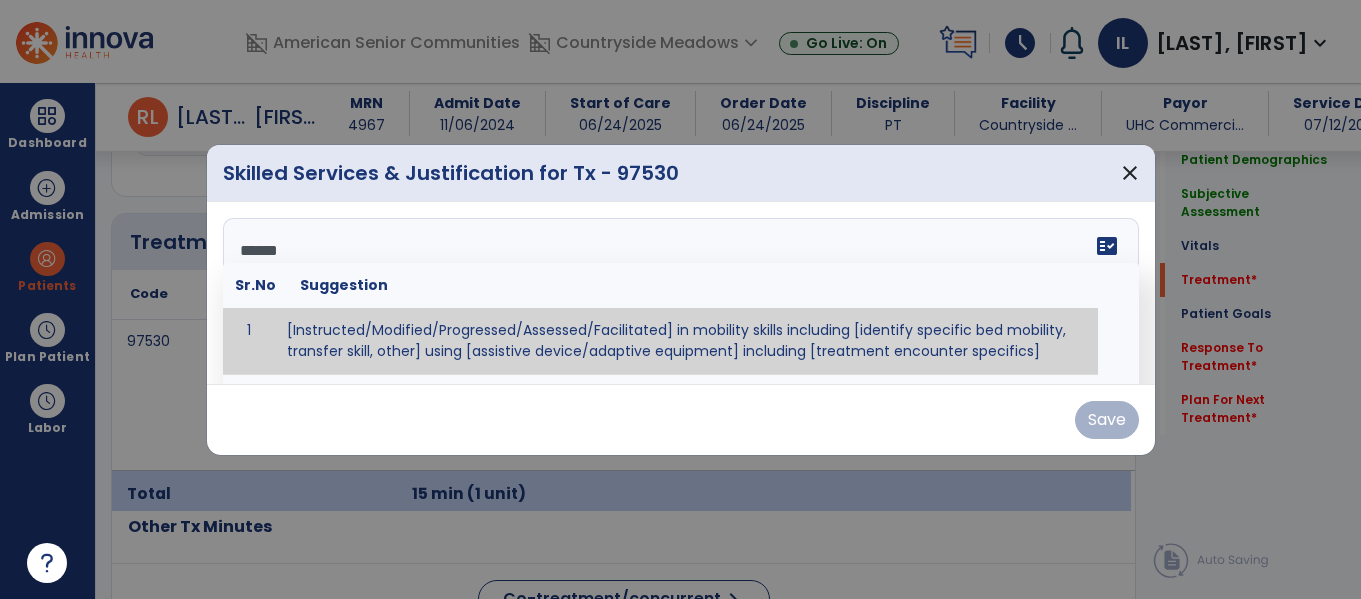 type on "*******" 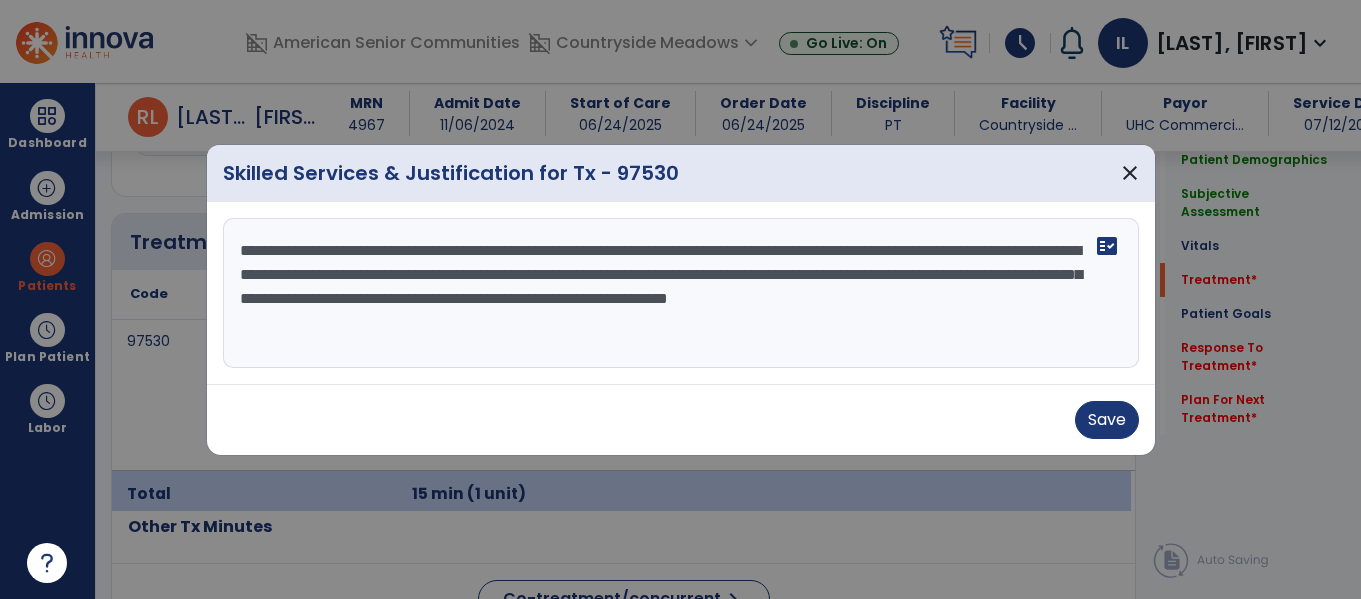 click on "**********" at bounding box center (681, 293) 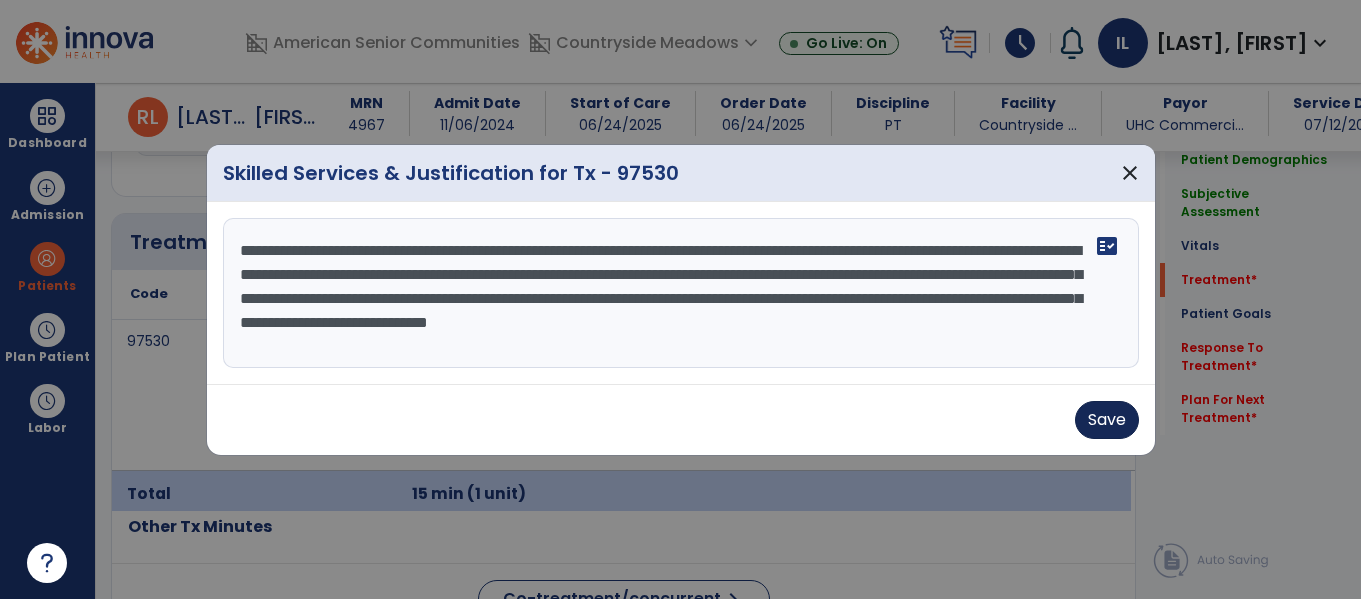 type on "**********" 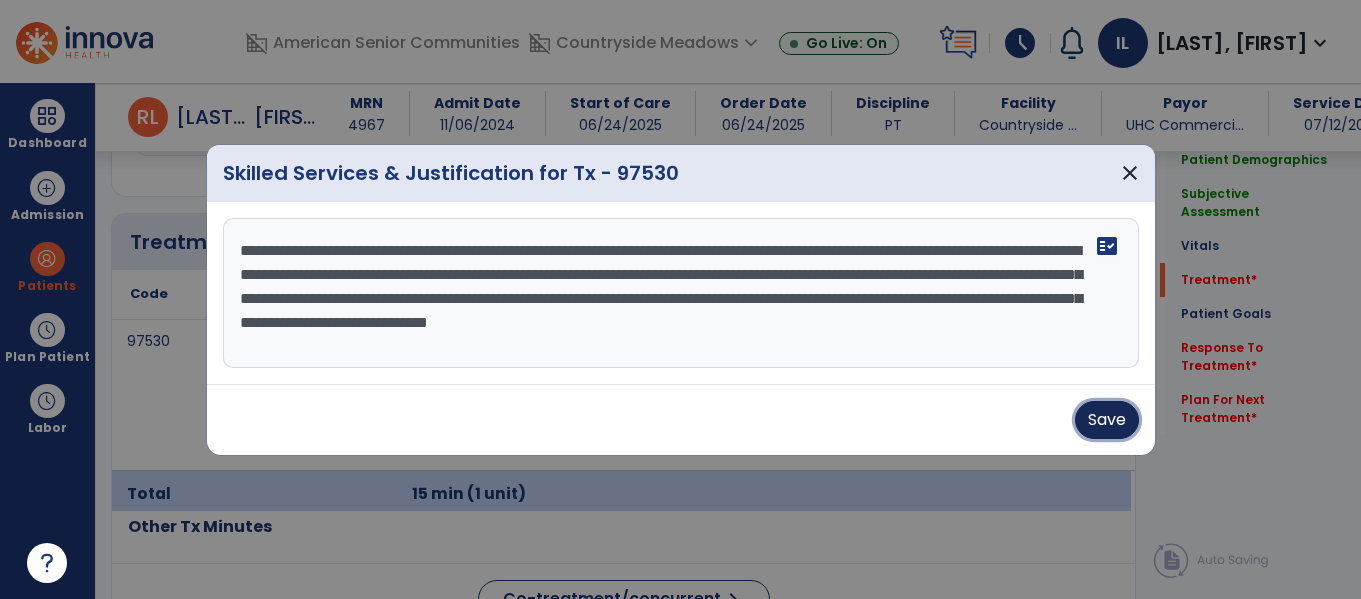click on "Save" at bounding box center [1107, 420] 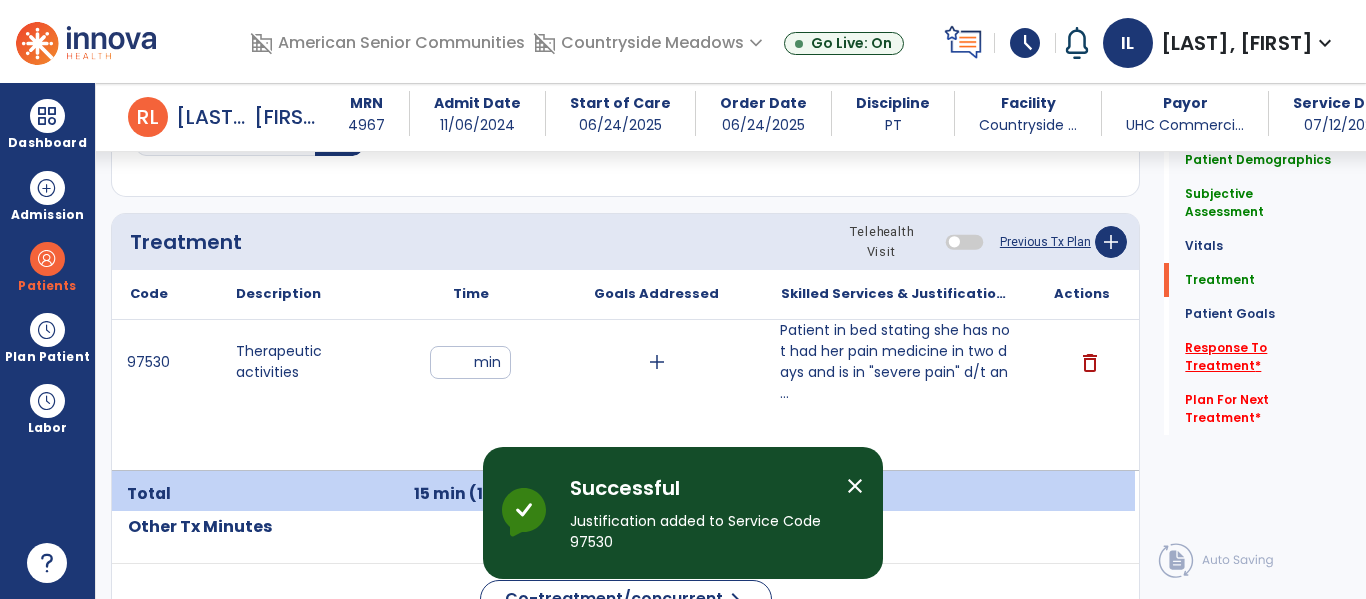 click on "Response To Treatment   *" 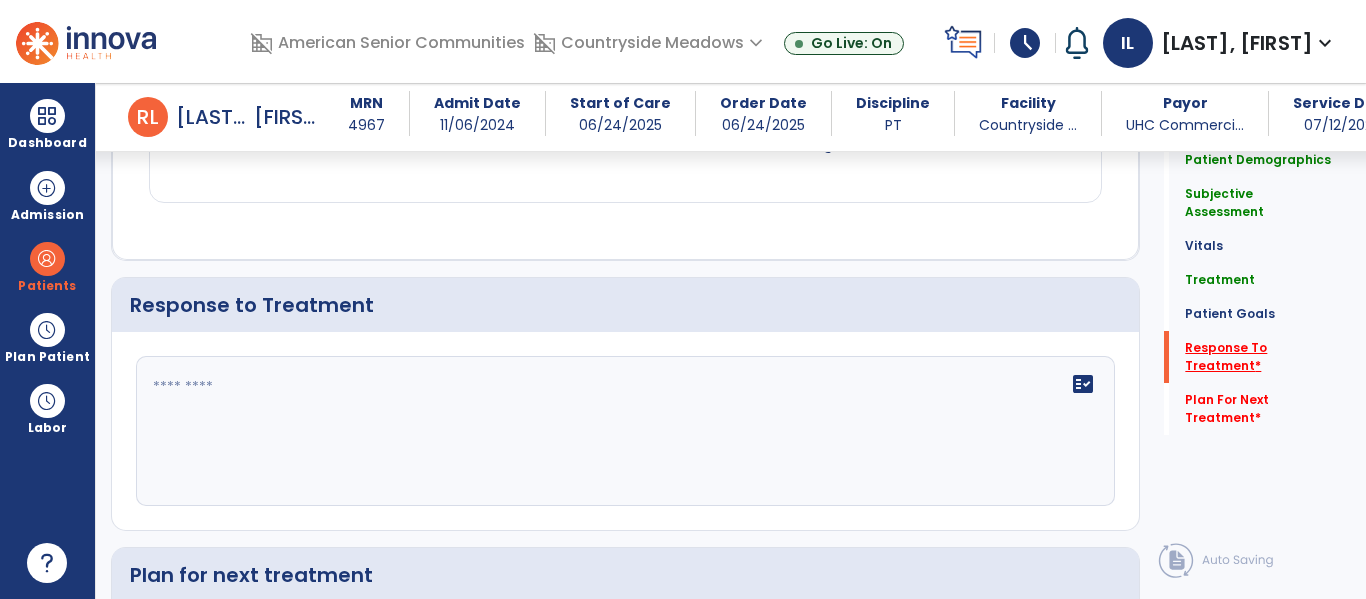 scroll, scrollTop: 3432, scrollLeft: 0, axis: vertical 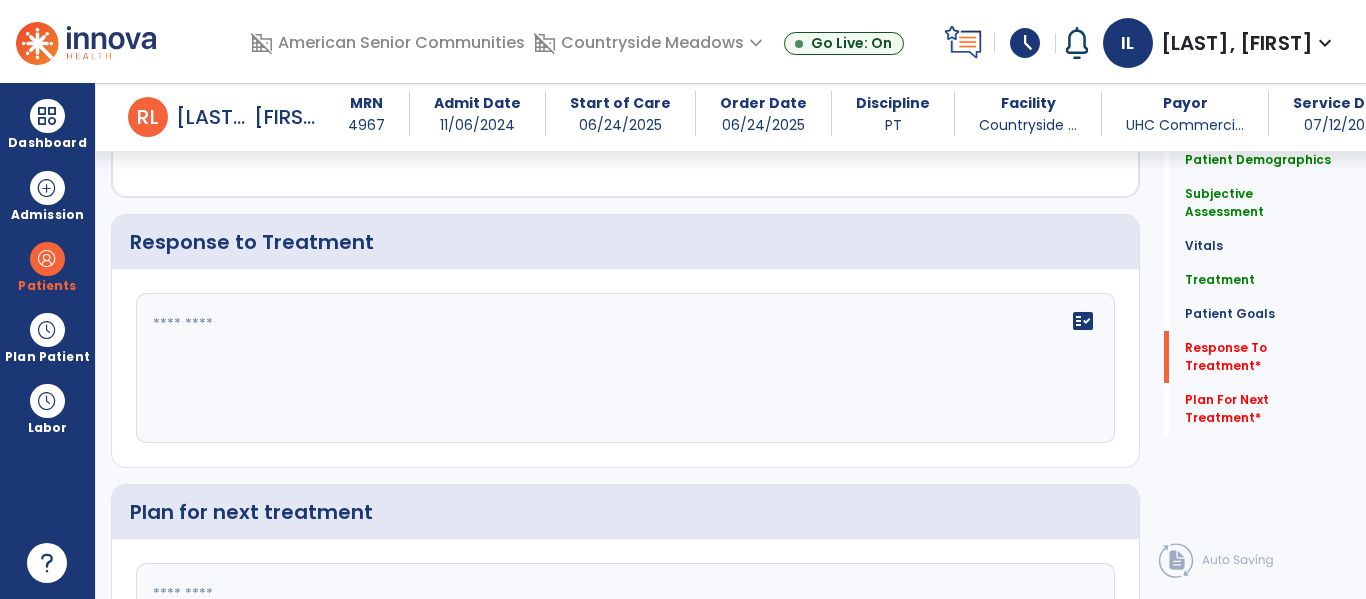 click 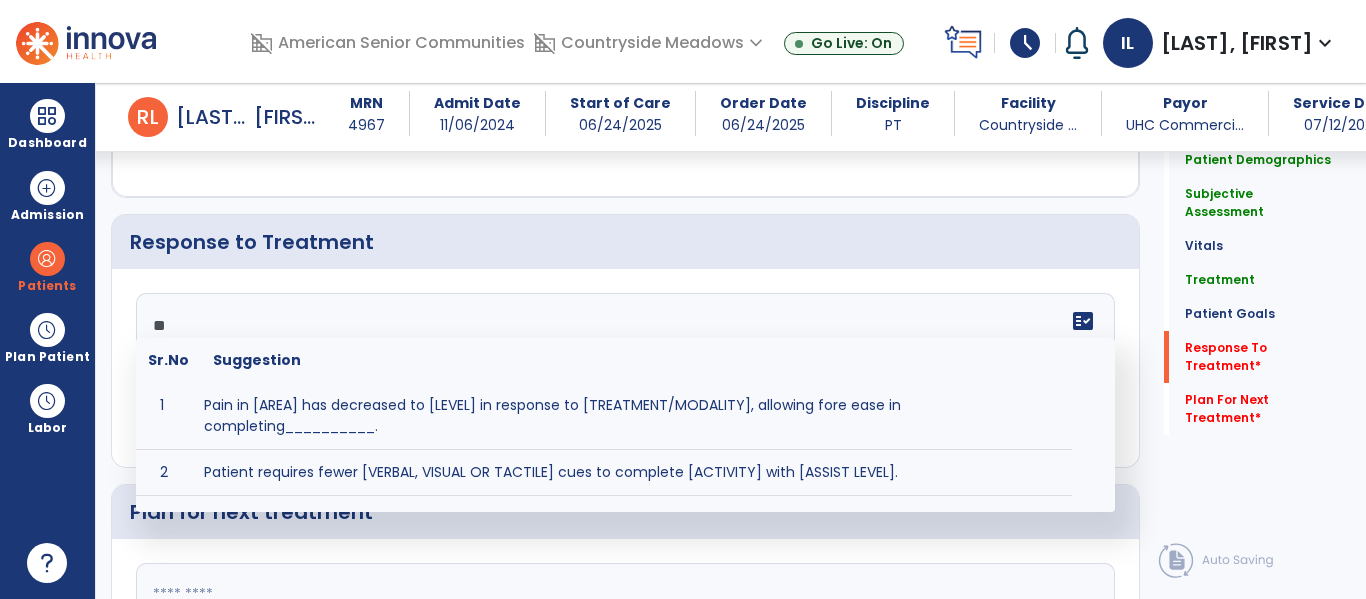 type on "*" 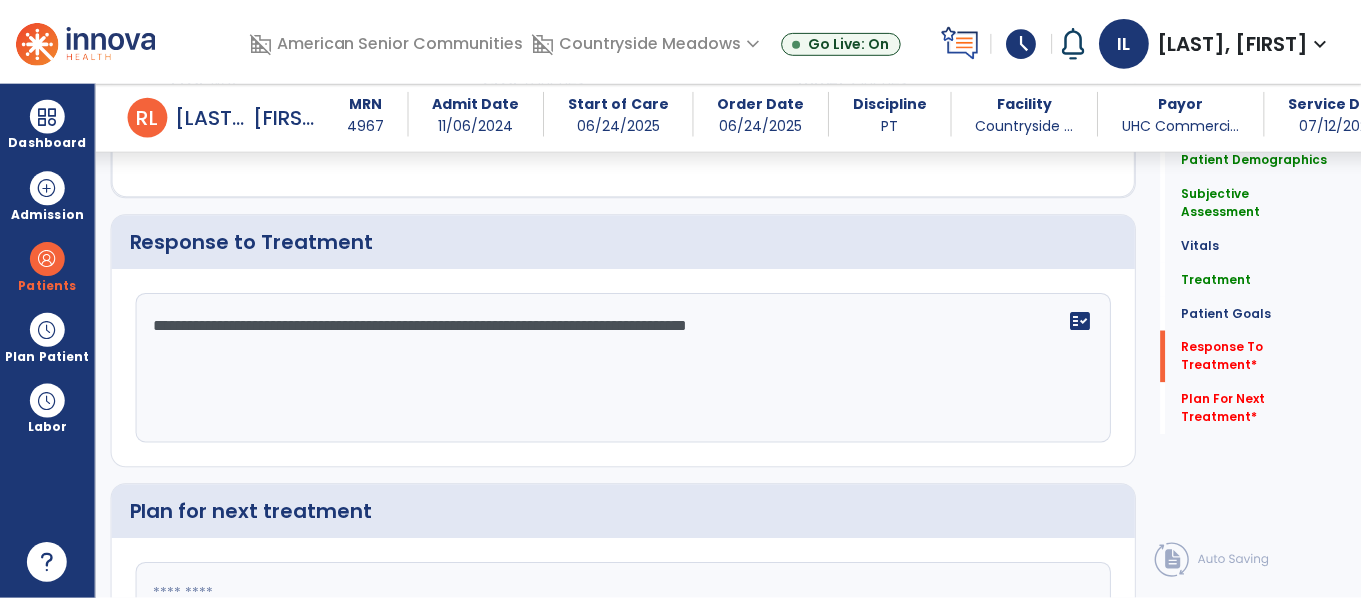 scroll, scrollTop: 3637, scrollLeft: 0, axis: vertical 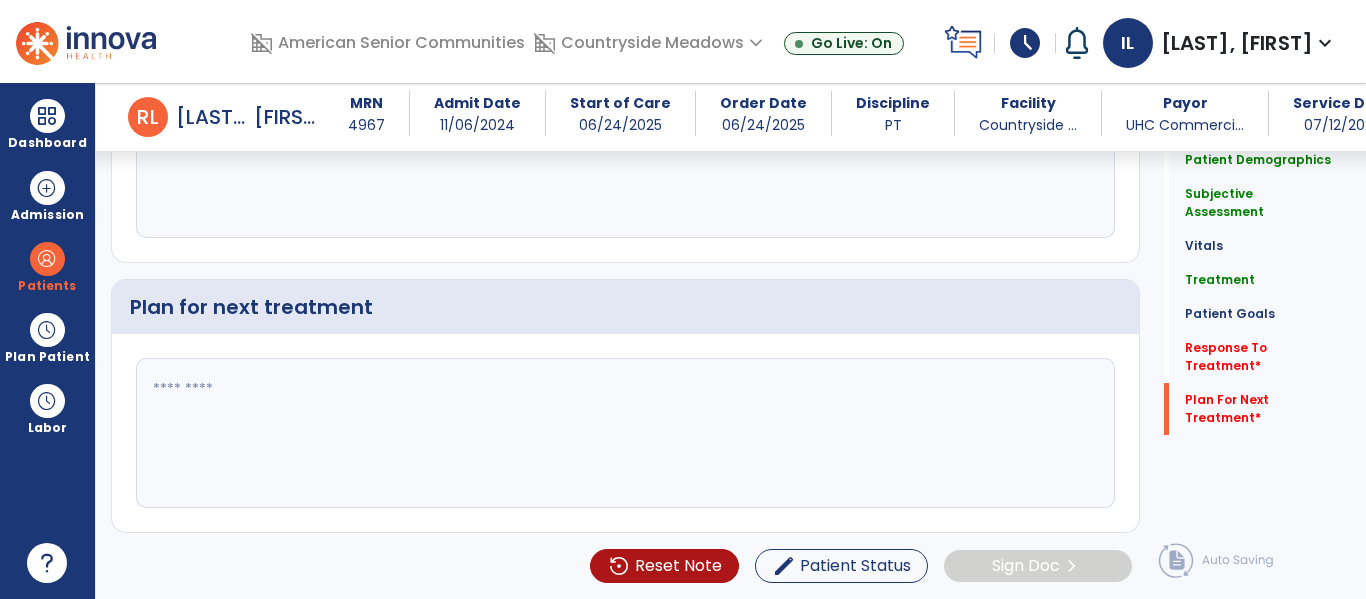type on "**********" 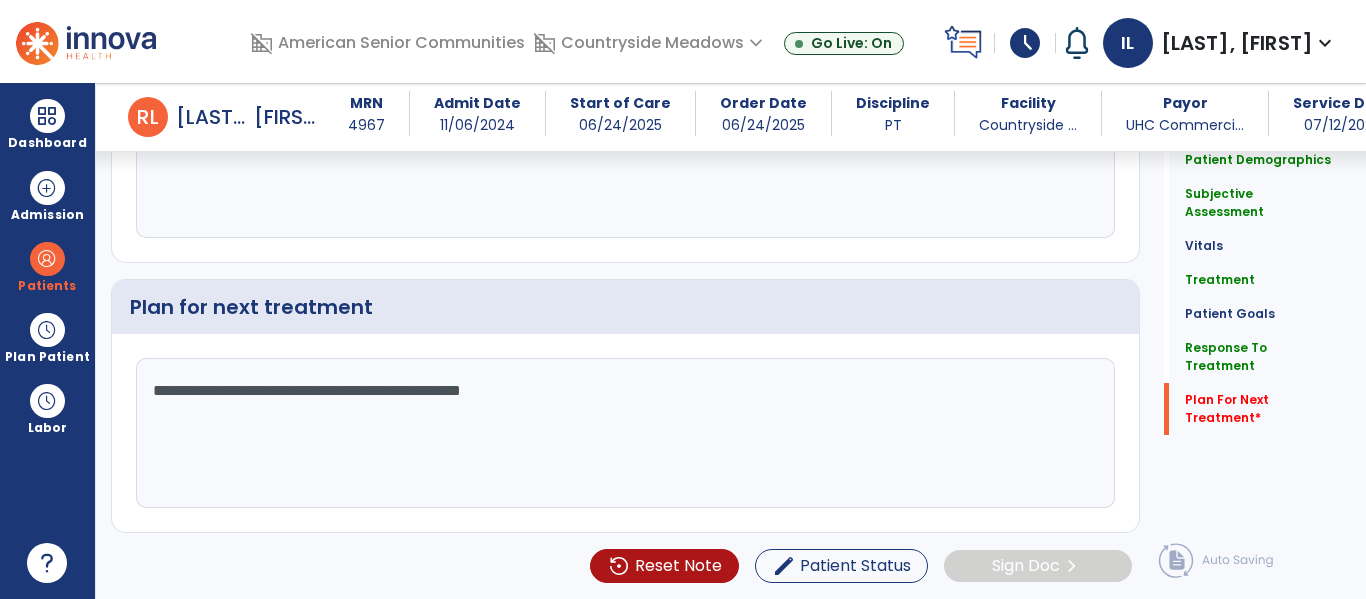 type on "**********" 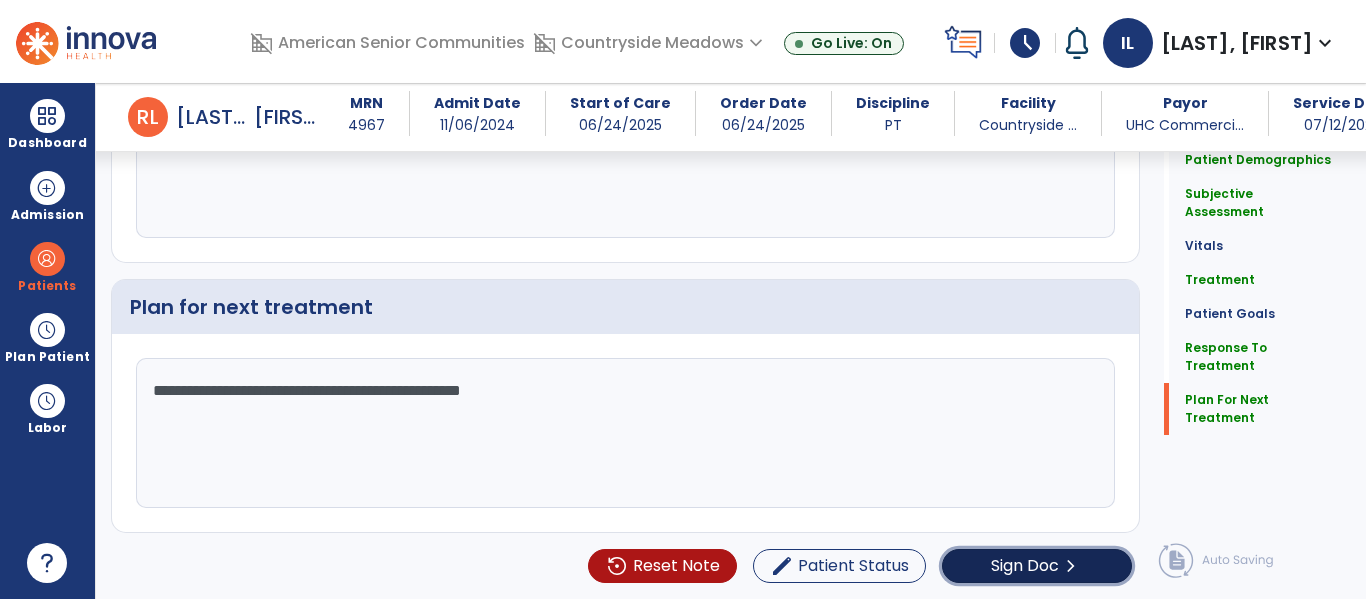 click on "Sign Doc  chevron_right" 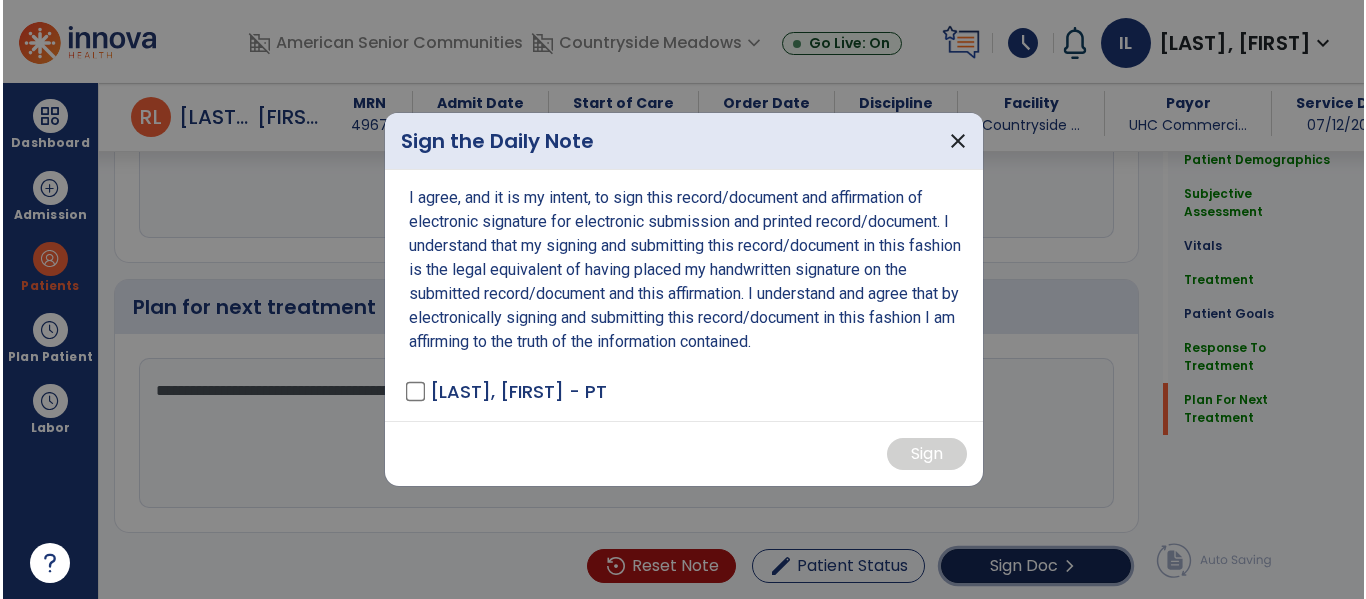 scroll, scrollTop: 3637, scrollLeft: 0, axis: vertical 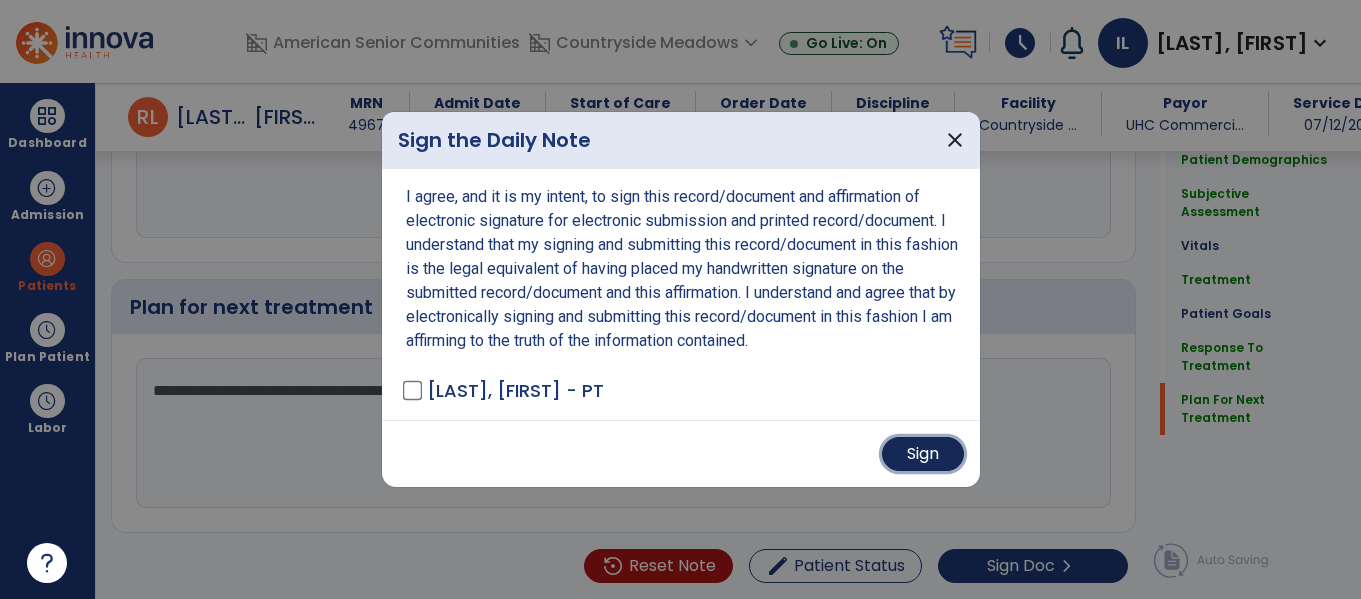 click on "Sign" at bounding box center (923, 454) 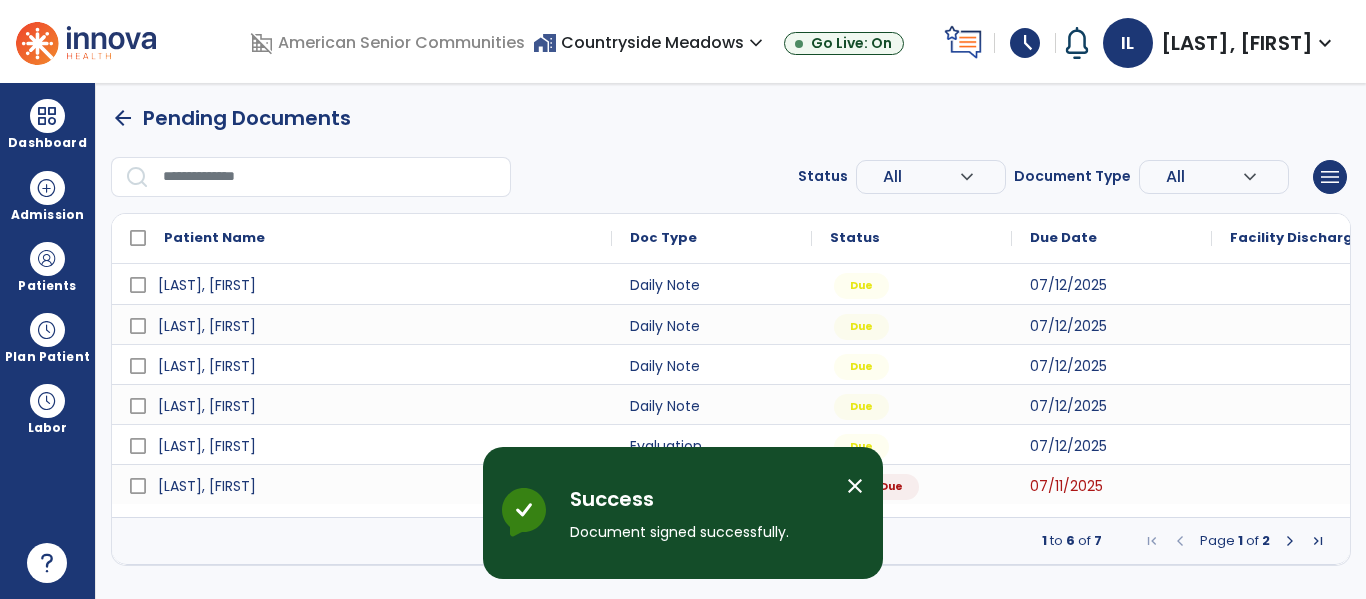 scroll, scrollTop: 0, scrollLeft: 0, axis: both 